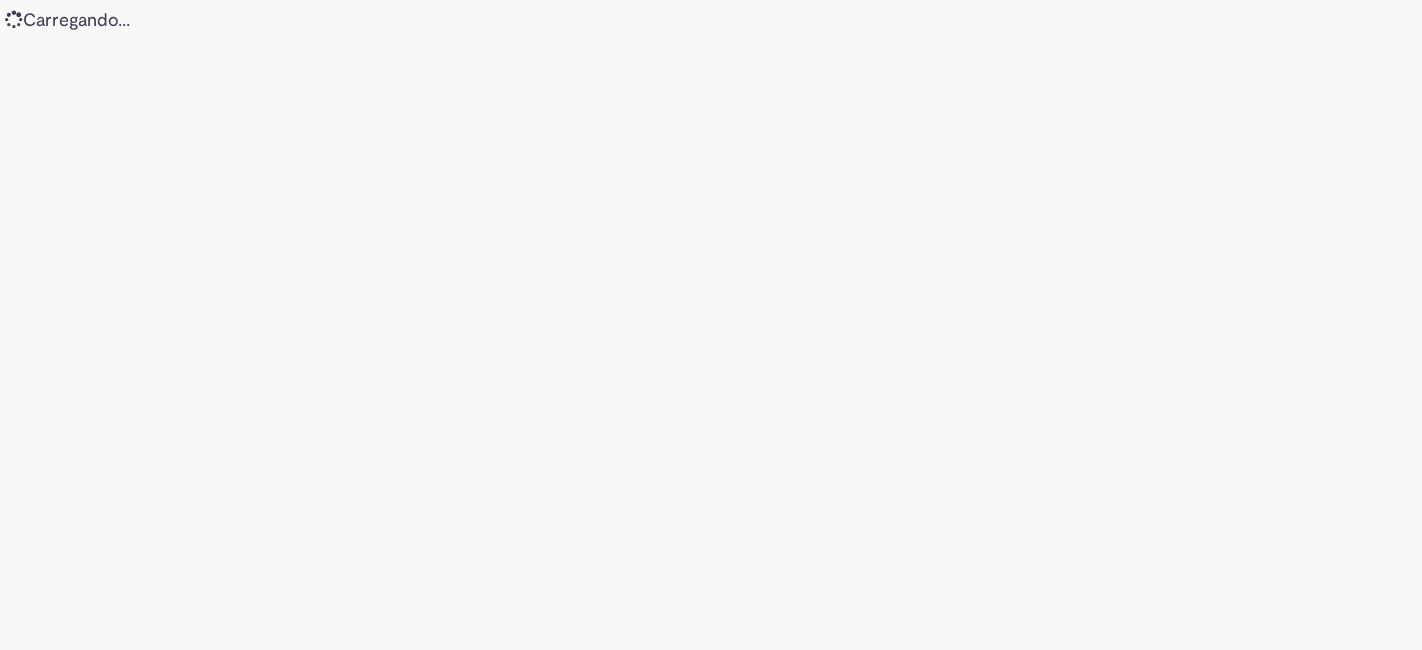 scroll, scrollTop: 0, scrollLeft: 0, axis: both 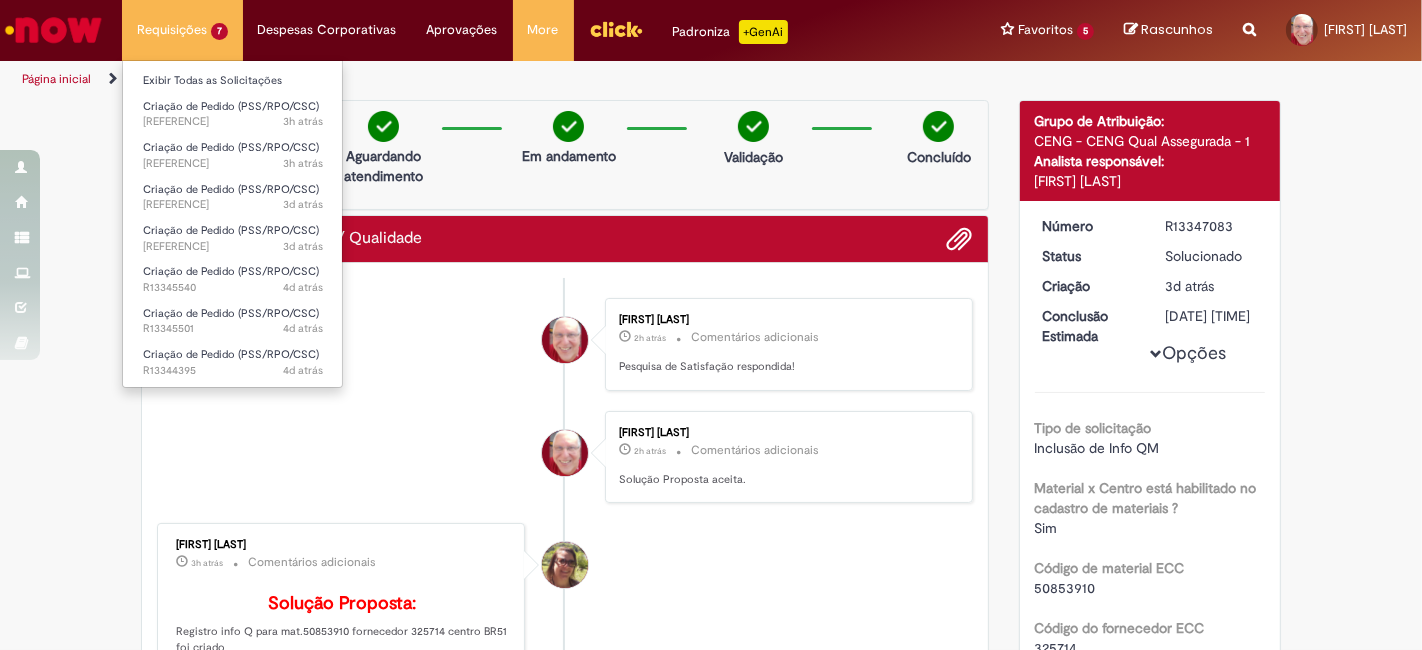 click on "Requisições   7
Exibir Todas as Solicitações
Criação de Pedido (PSS/RPO/CSC)
3h atrás 3 horas atrás  [REFERENCE]
Criação de Pedido (PSS/RPO/CSC)
3h atrás 3 horas atrás  [REFERENCE]
Criação de Pedido (PSS/RPO/CSC)
3d atrás 3 dias atrás  [REFERENCE]
Criação de Pedido (PSS/RPO/CSC)
3d atrás 3 dias atrás  [REFERENCE]
Criação de Pedido (PSS/RPO/CSC)
4d atrás 4 dias atrás  [REFERENCE]
Criação de Pedido (PSS/RPO/CSC)
4d atrás 4 dias atrás  [REFERENCE]
Criação de Pedido (PSS/RPO/CSC)
4d atrás 4 dias atrás  [REFERENCE]" at bounding box center [182, 30] 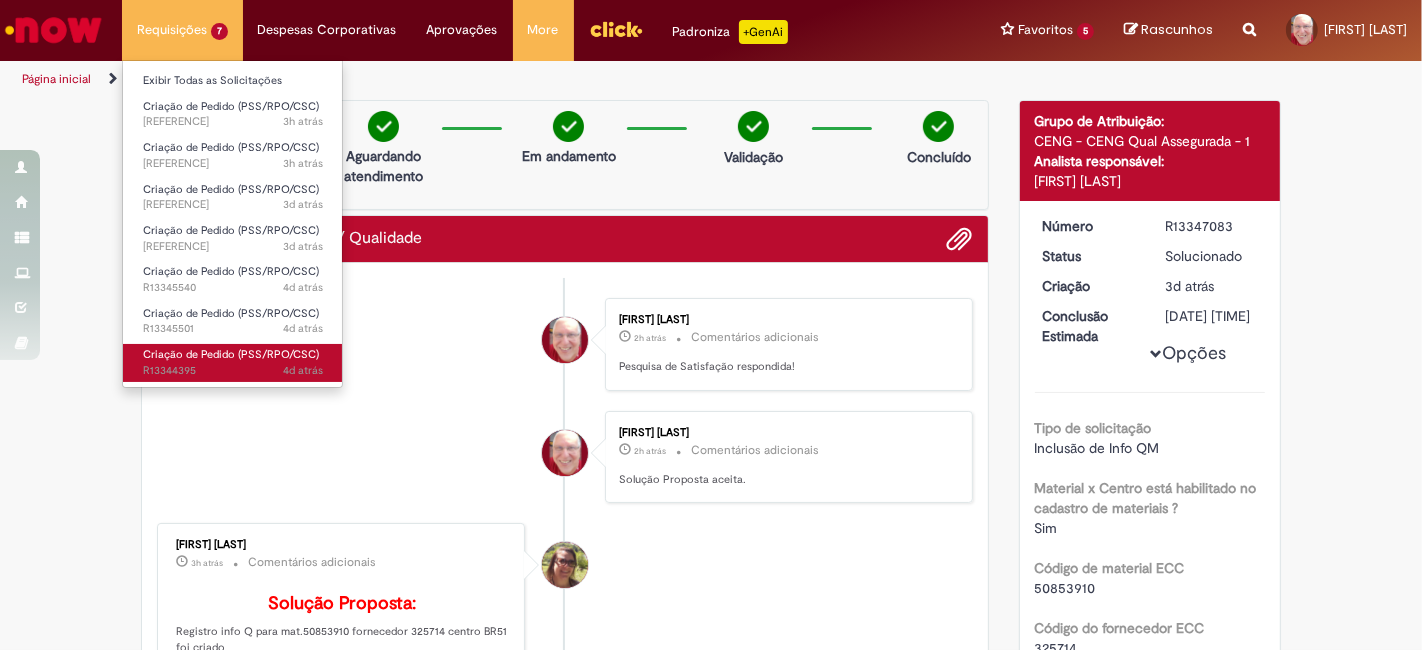 click on "4d atrás 4 dias atrás  [REFERENCE]" at bounding box center (233, 371) 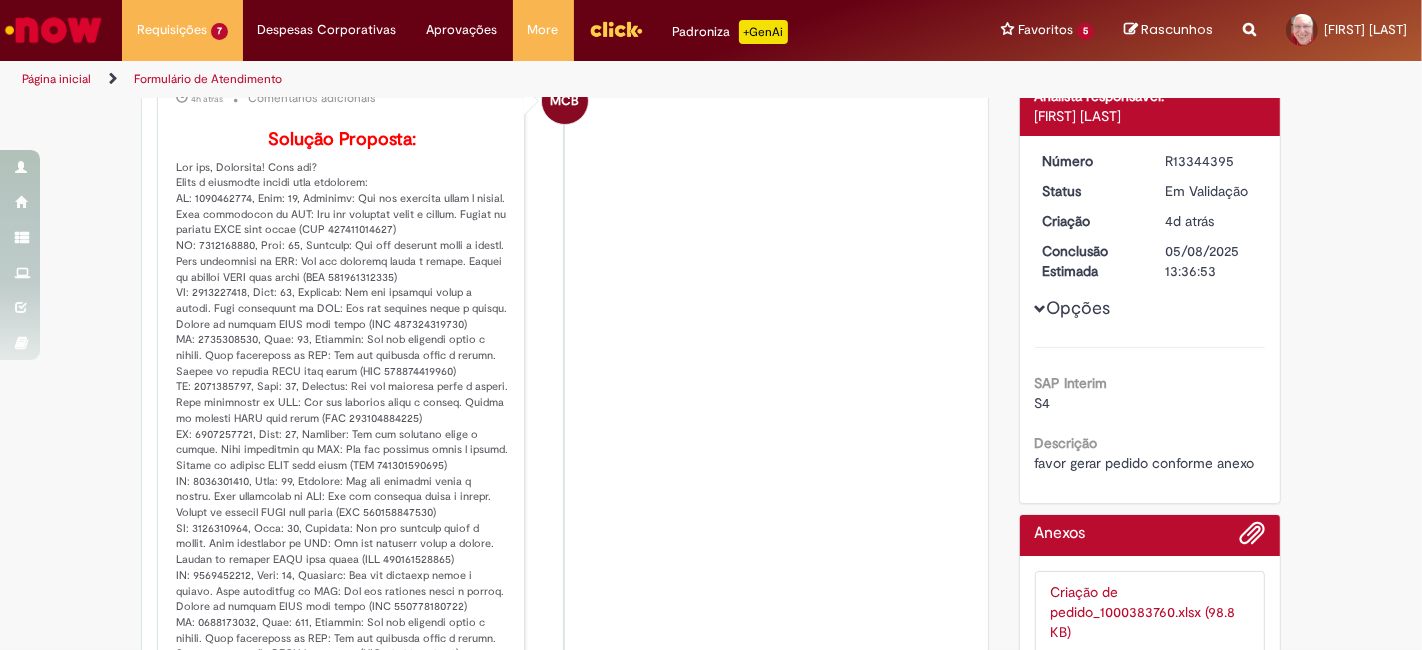 scroll, scrollTop: 0, scrollLeft: 0, axis: both 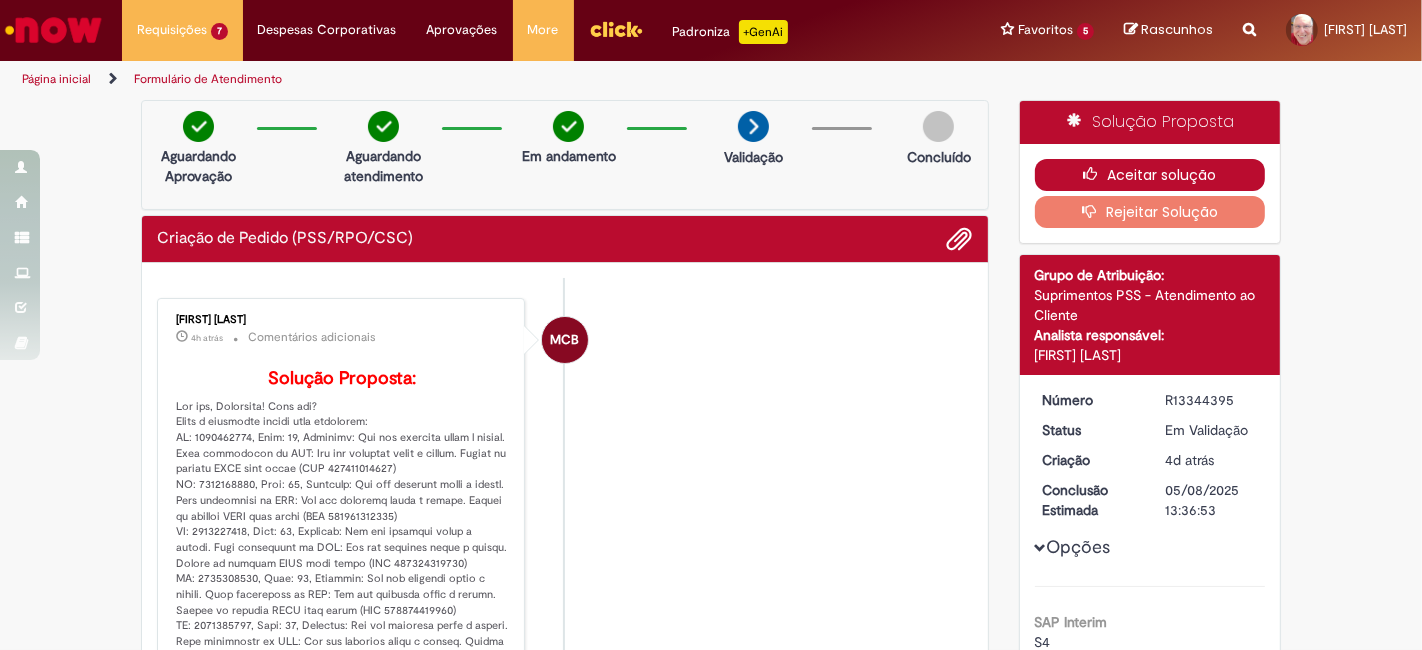 click on "Aceitar solução" at bounding box center (1150, 175) 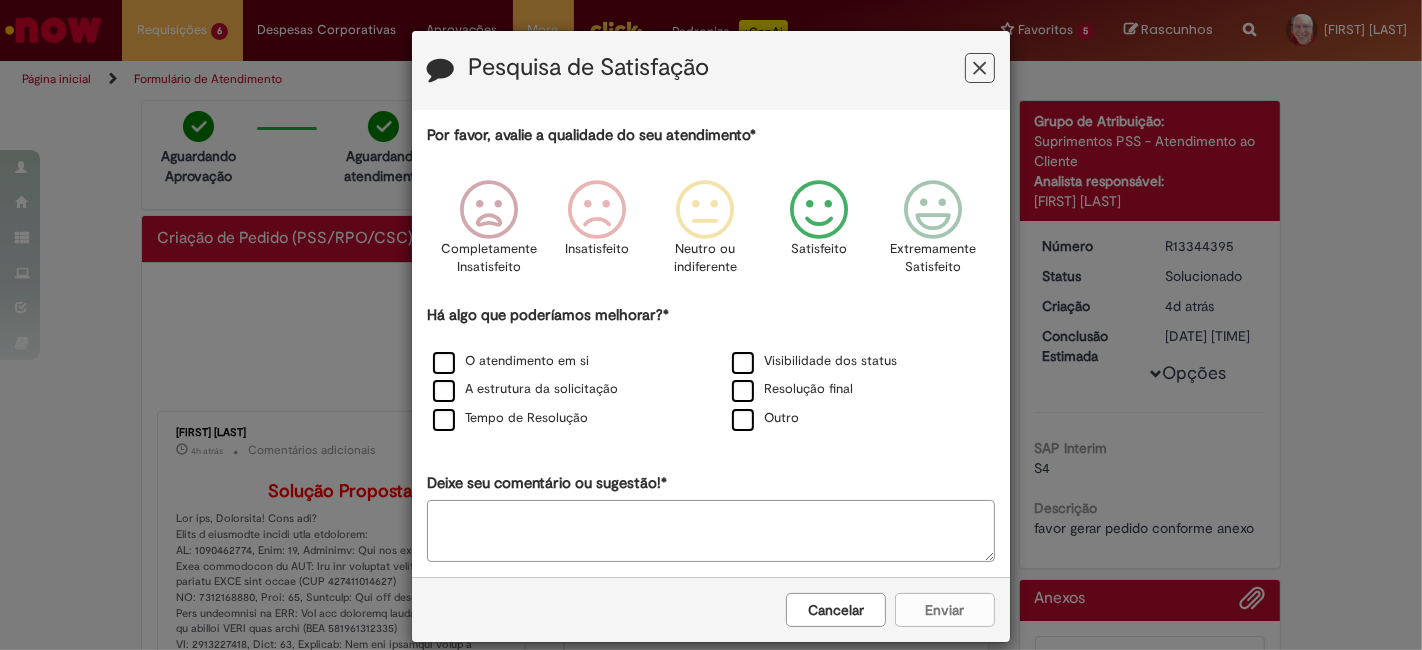 click at bounding box center [819, 210] 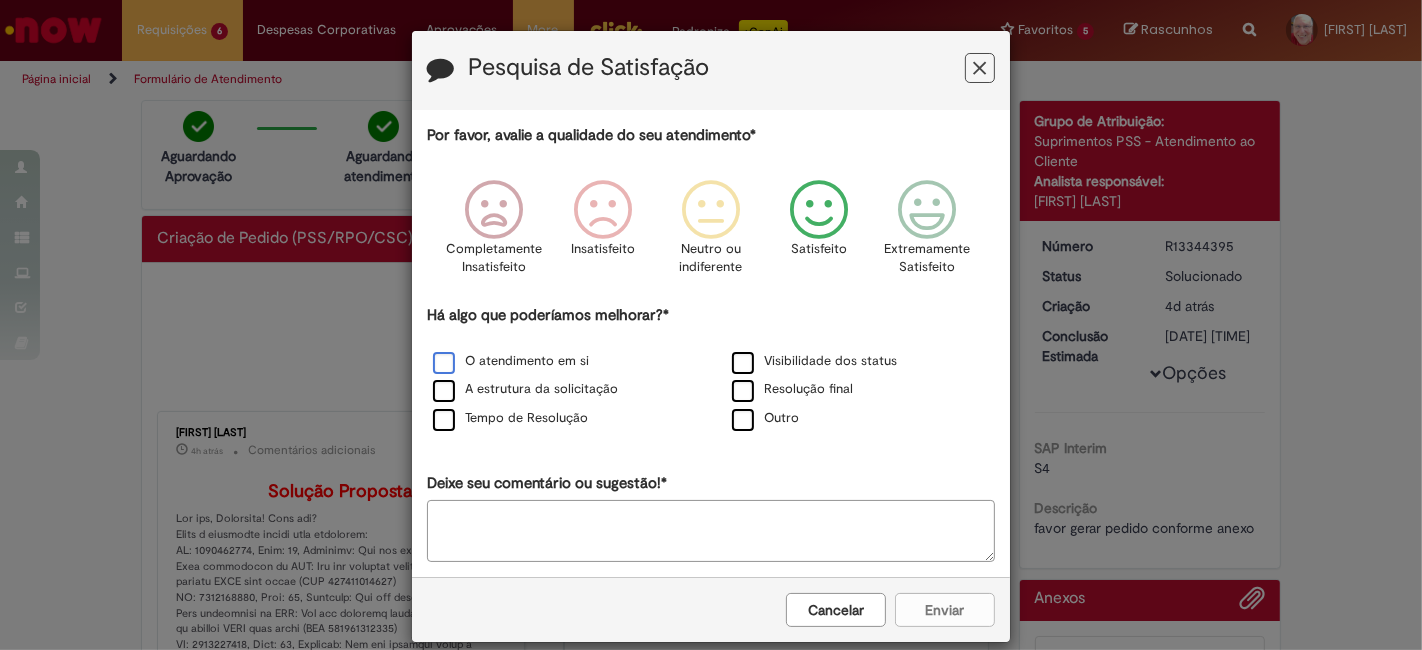 click on "O atendimento em si" at bounding box center [511, 361] 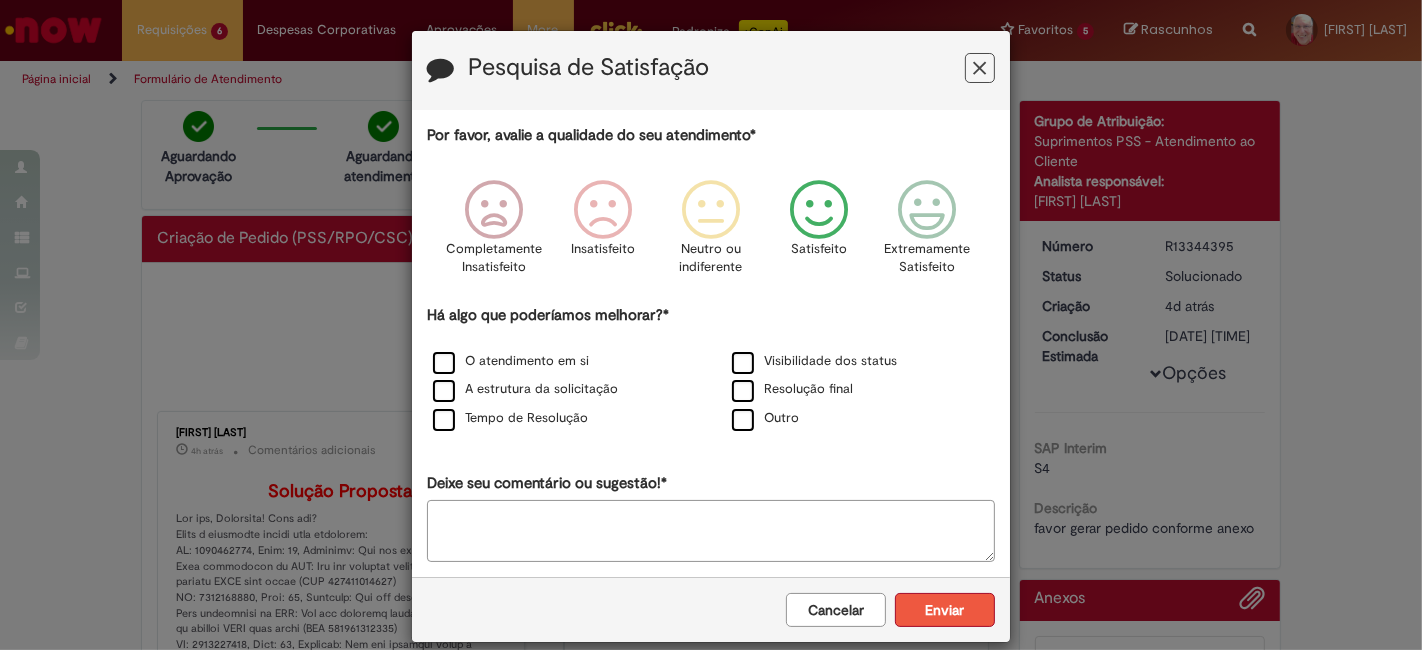 click on "Enviar" at bounding box center [945, 610] 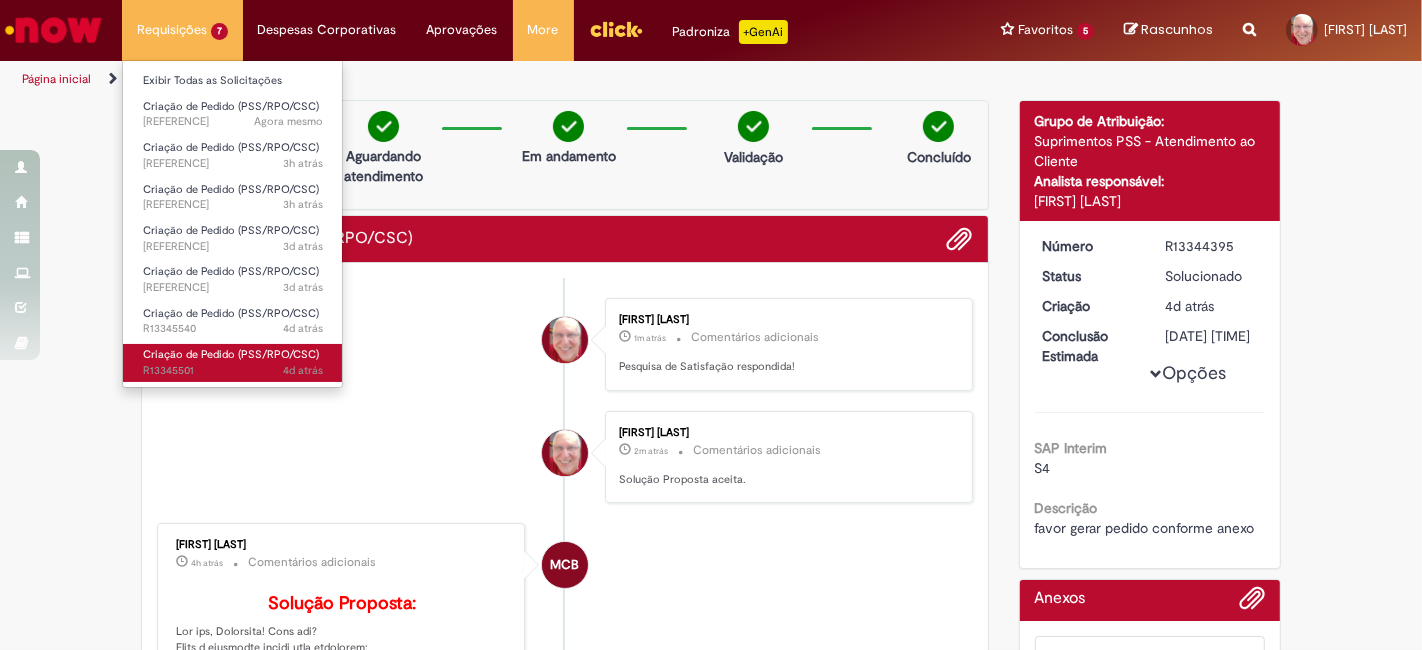 click on "4d atrás 4 dias atrás  [REFERENCE]" at bounding box center [233, 371] 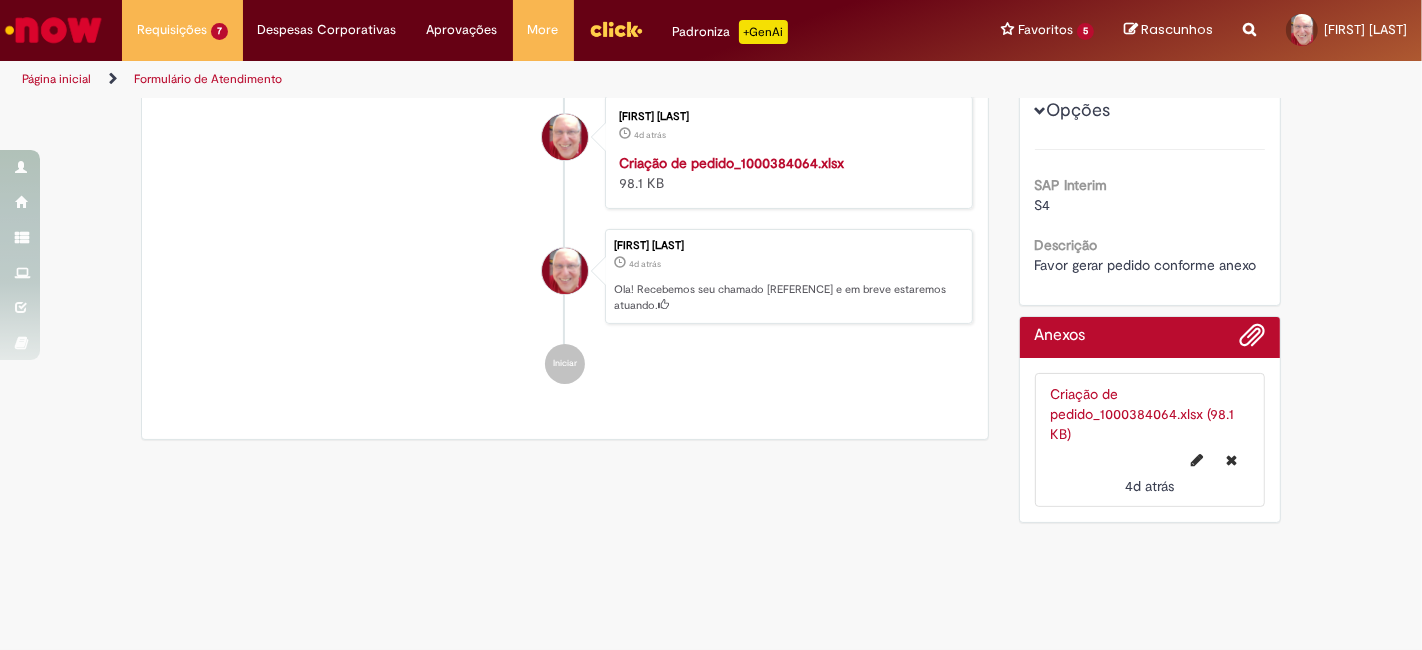 scroll, scrollTop: 0, scrollLeft: 0, axis: both 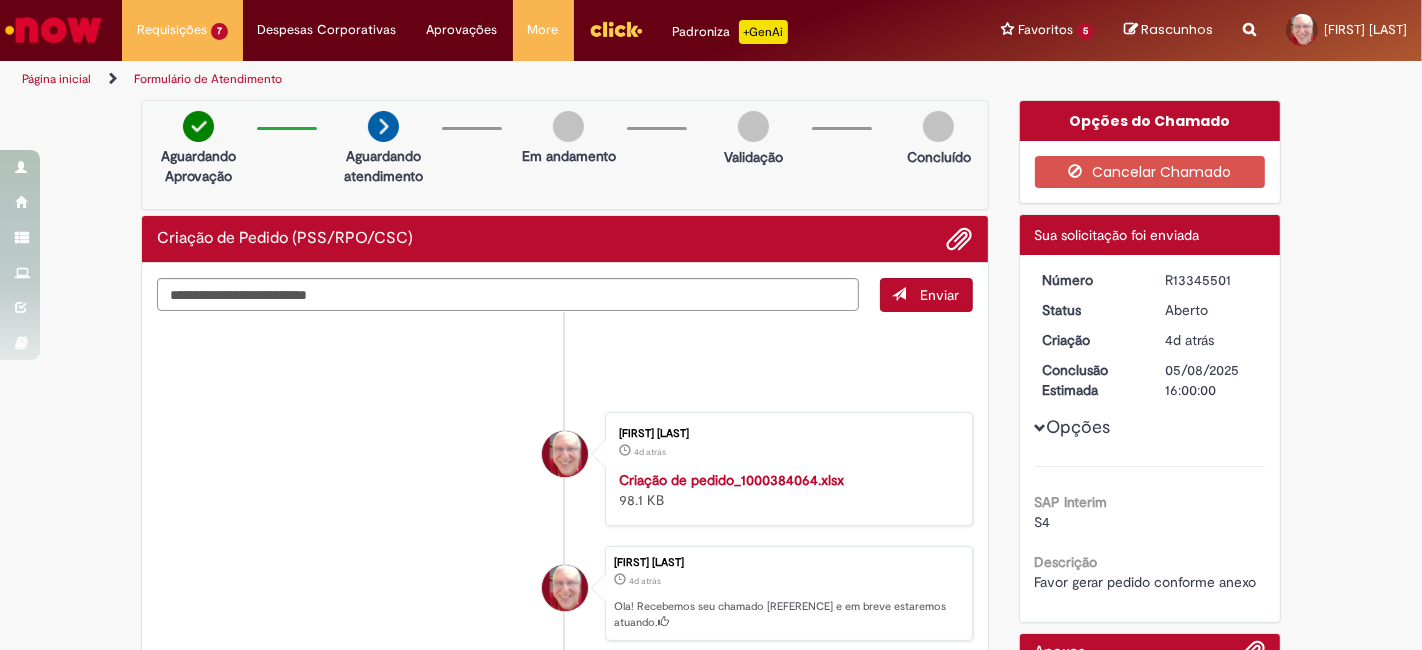 click on "R13345501" at bounding box center (1211, 280) 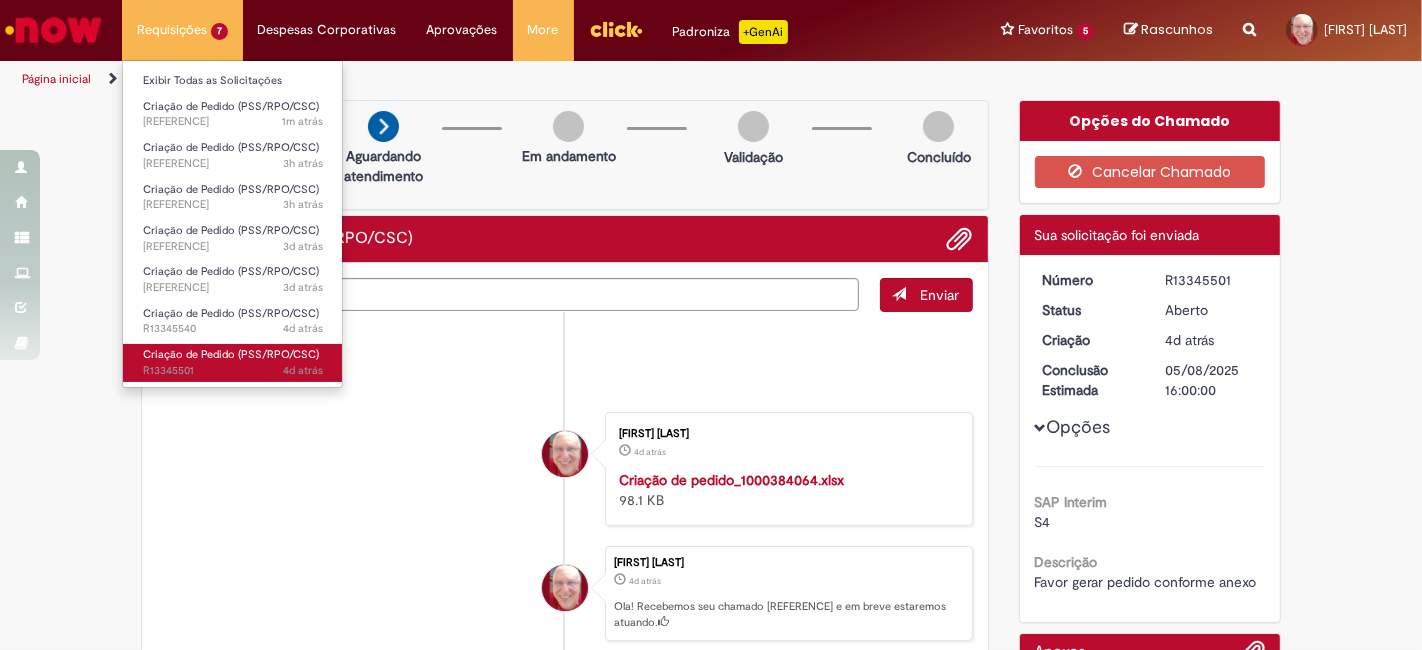 click on "4d atrás 4 dias atrás  [REFERENCE]" at bounding box center [233, 371] 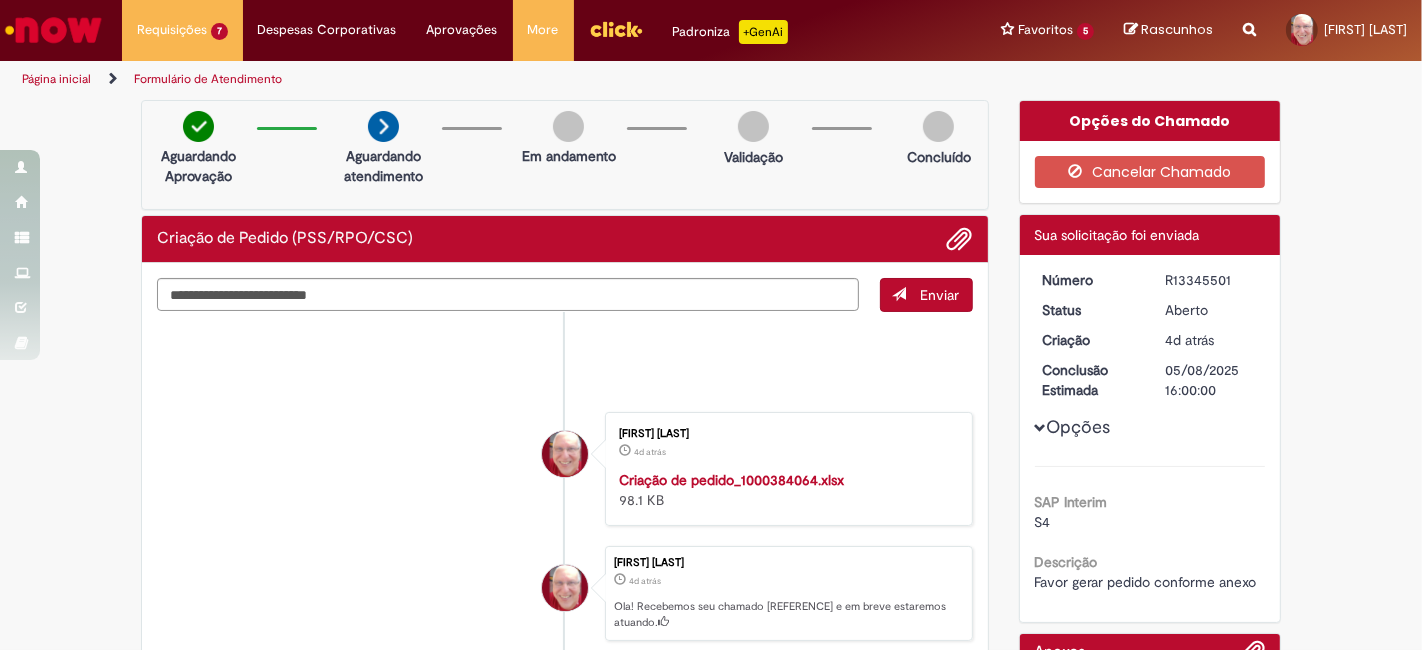 click on "R13345501" at bounding box center [1211, 280] 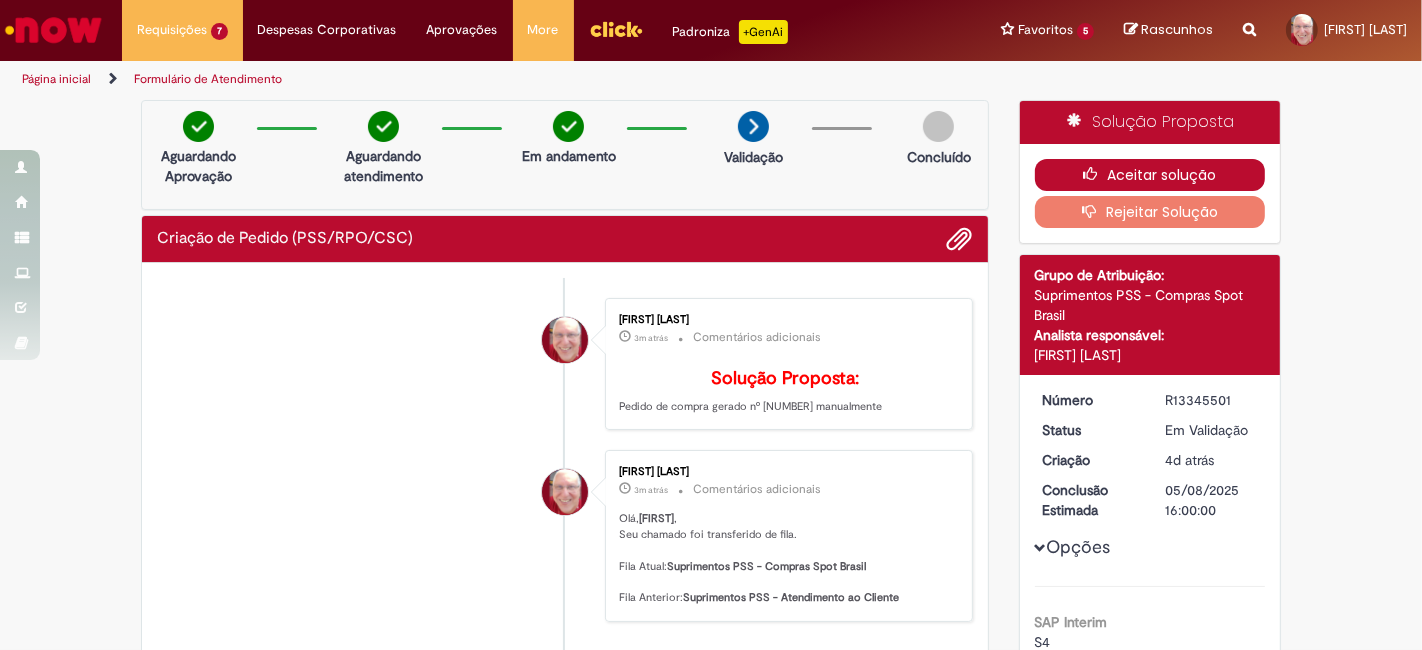 click on "Aceitar solução" at bounding box center (1150, 175) 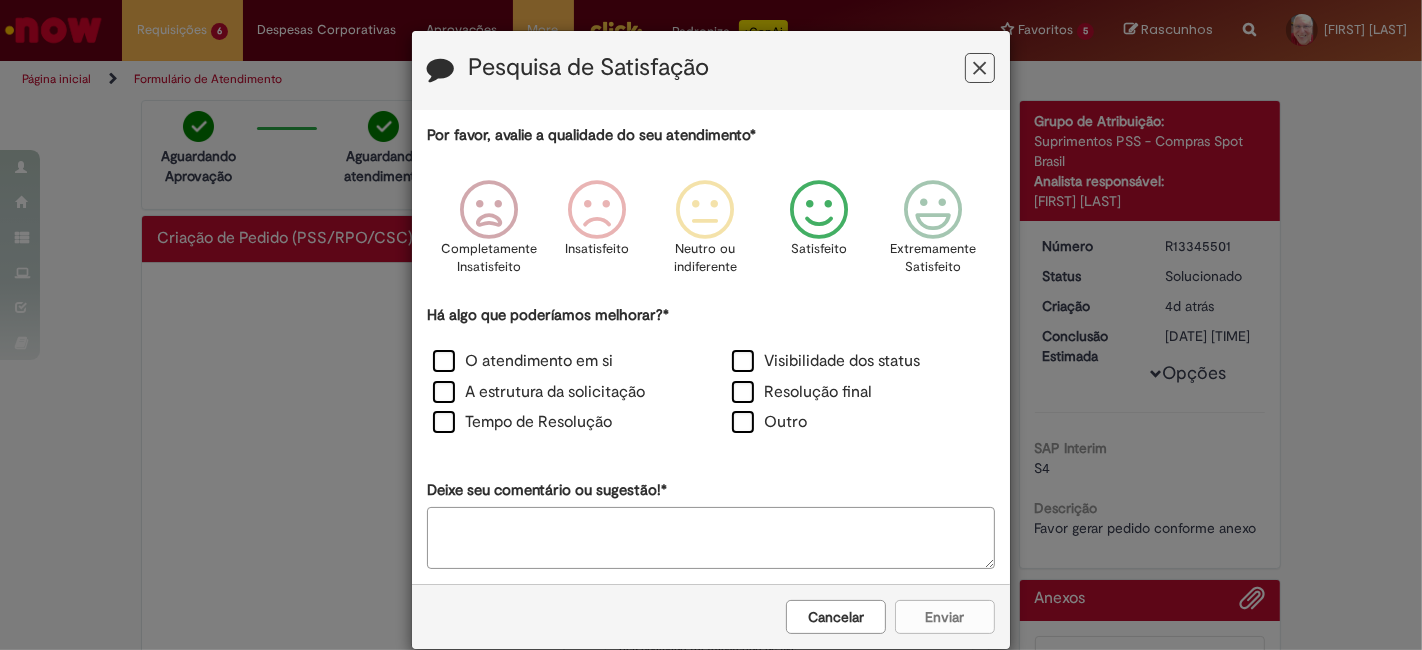 click at bounding box center [819, 210] 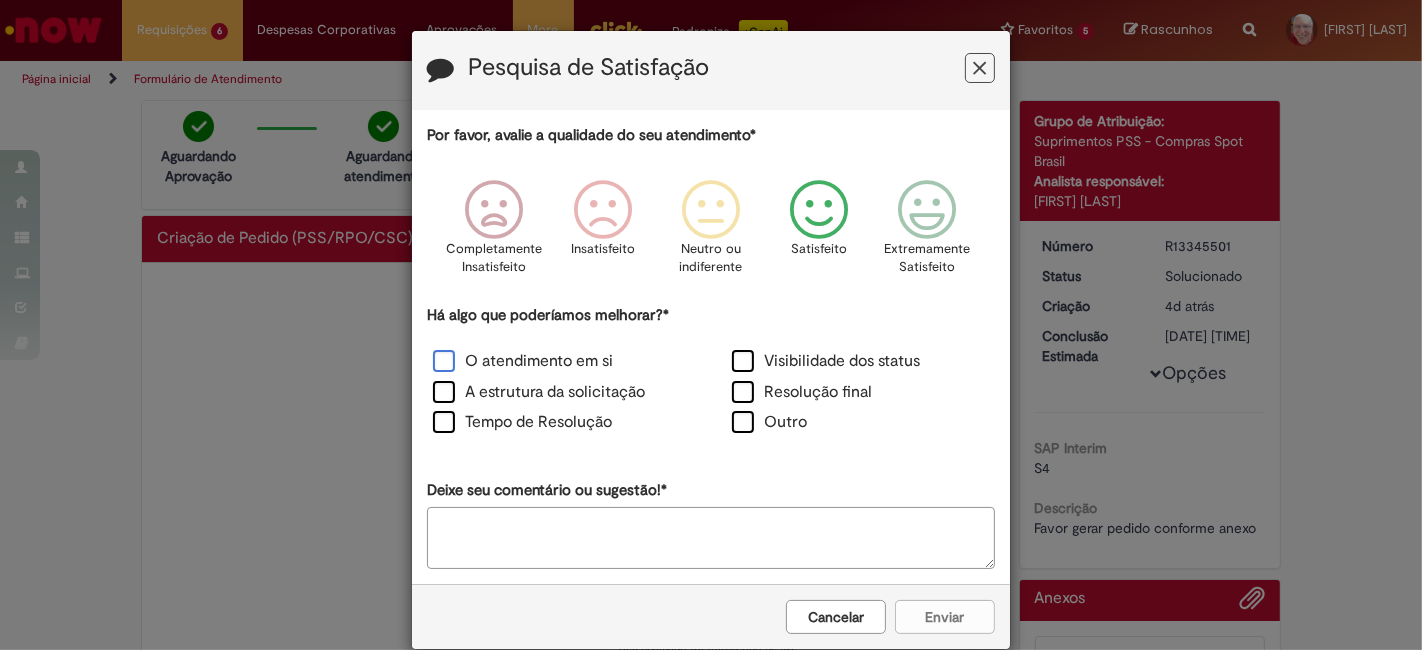 click on "O atendimento em si" at bounding box center (523, 361) 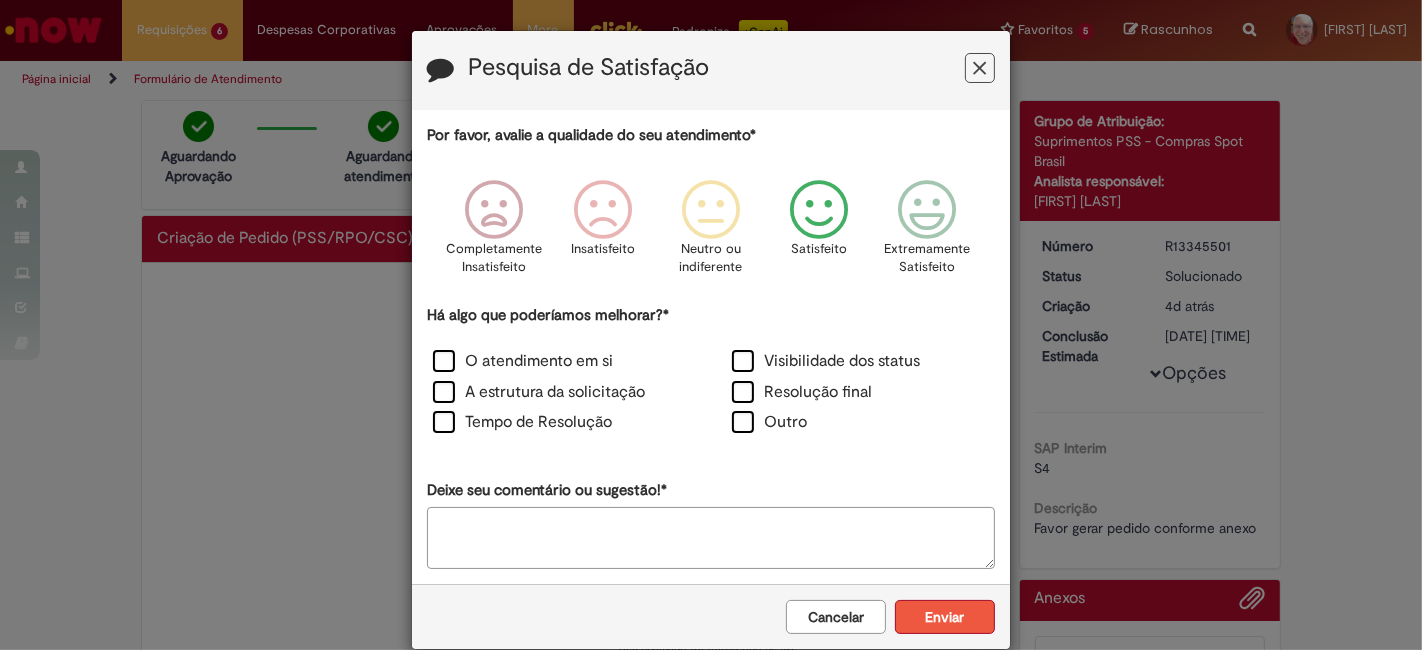 click on "Enviar" at bounding box center (945, 617) 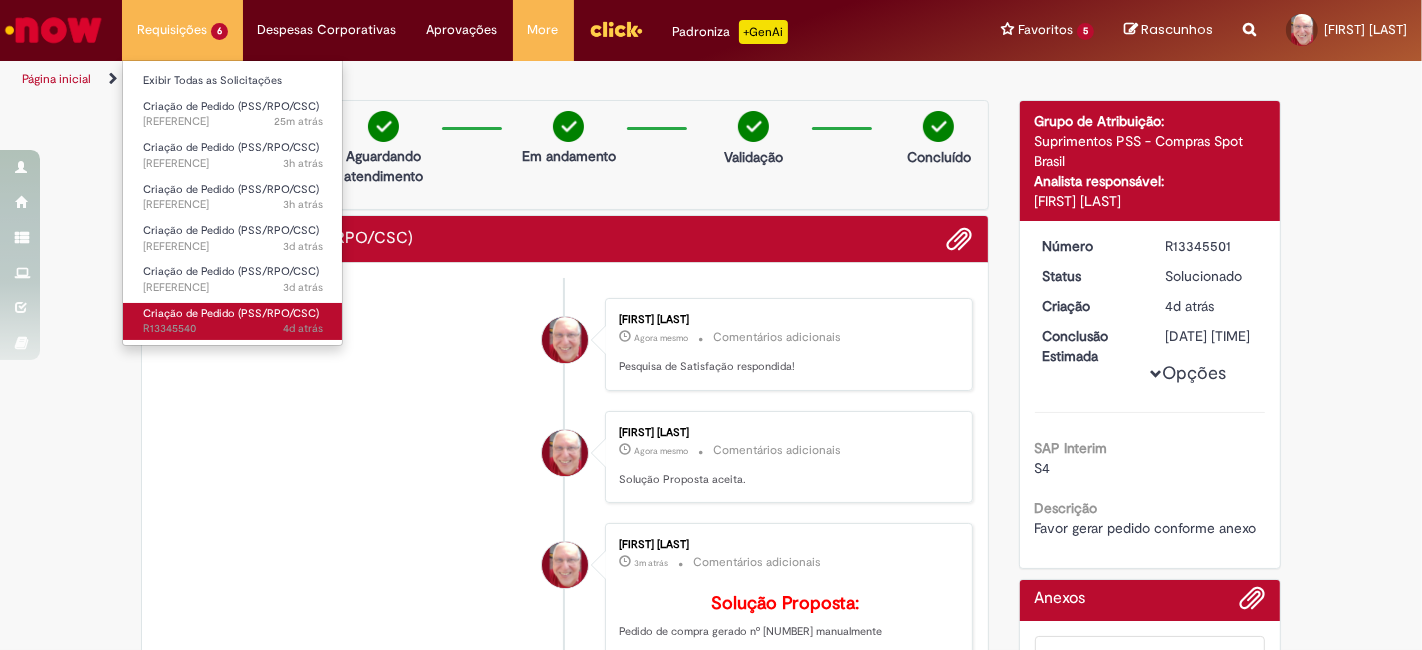 click on "4d atrás 4 dias atrás  [REFERENCE]" at bounding box center [233, 329] 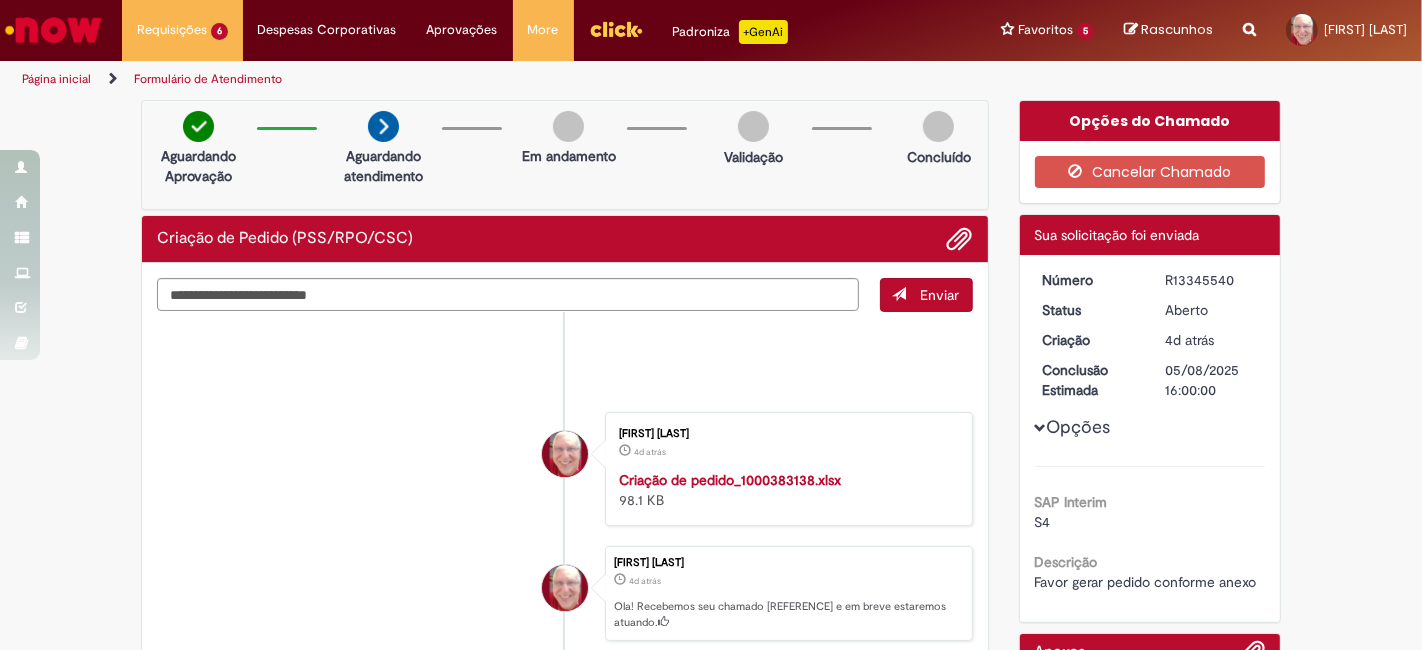 click on "R13345540" at bounding box center [1211, 280] 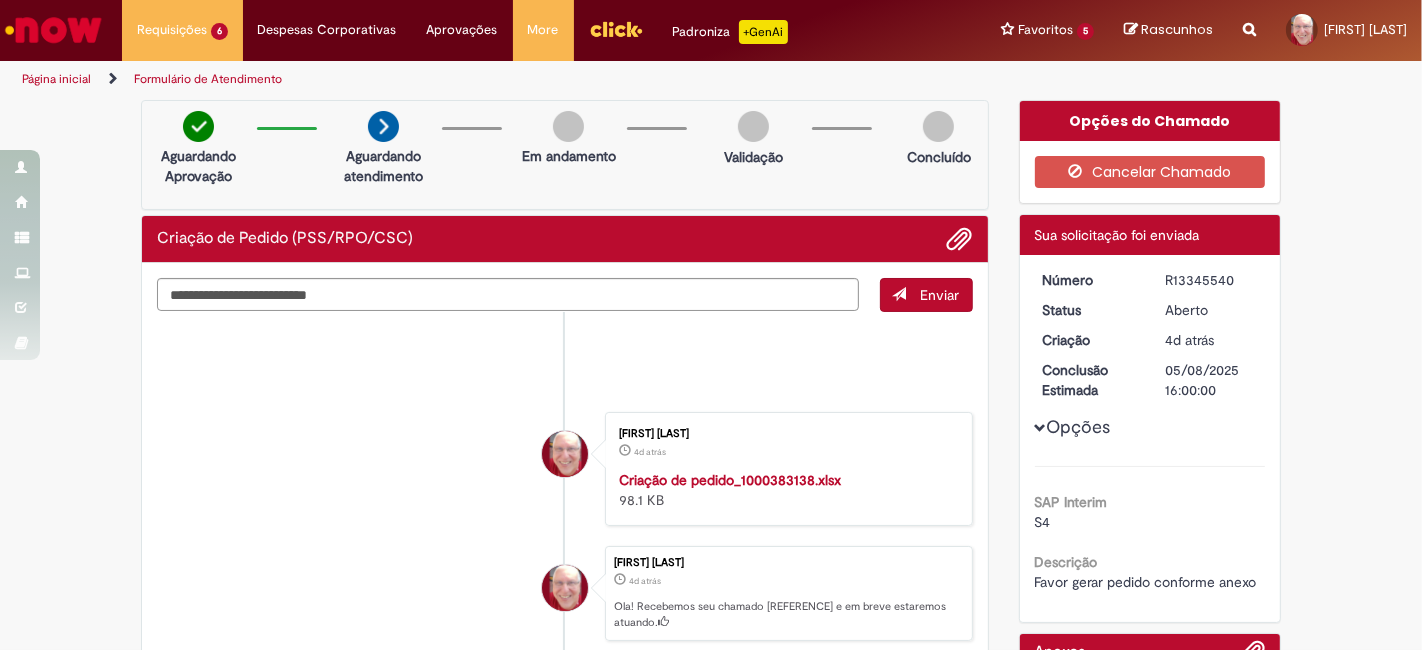 click on "R13345540" at bounding box center (1211, 280) 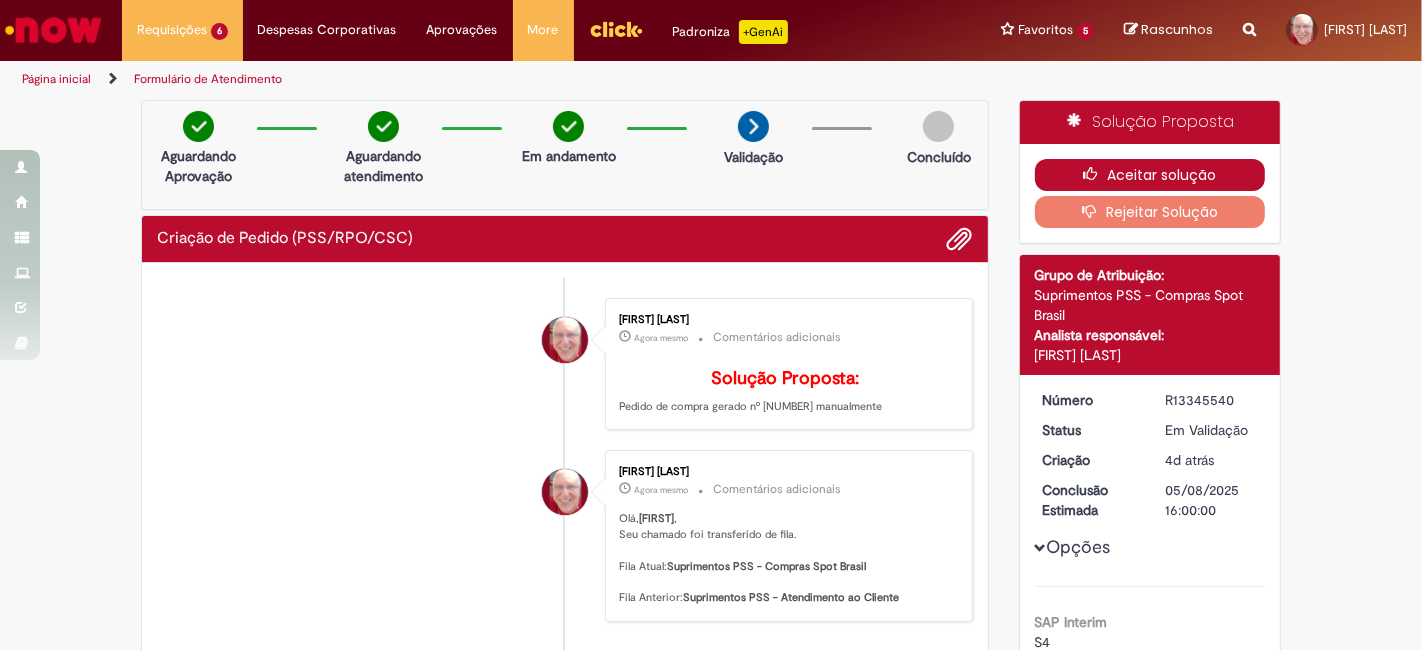 click on "Aceitar solução" at bounding box center [1150, 175] 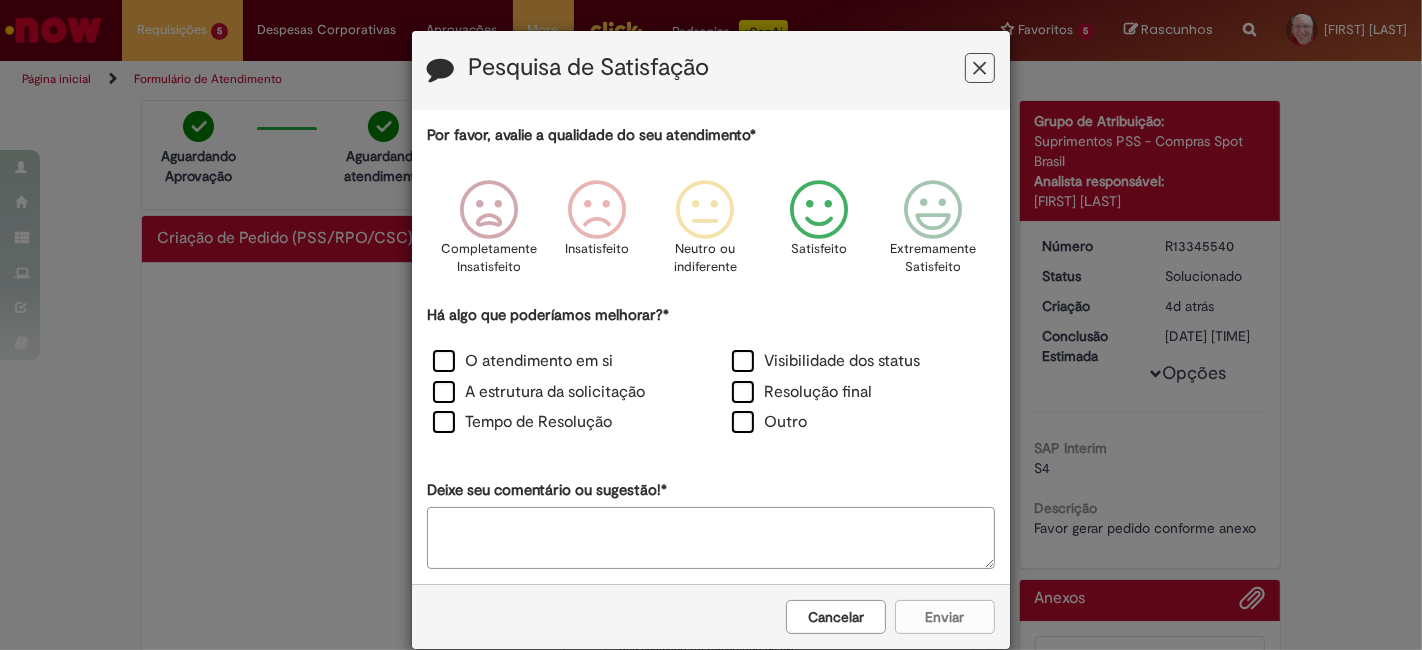 click at bounding box center (819, 210) 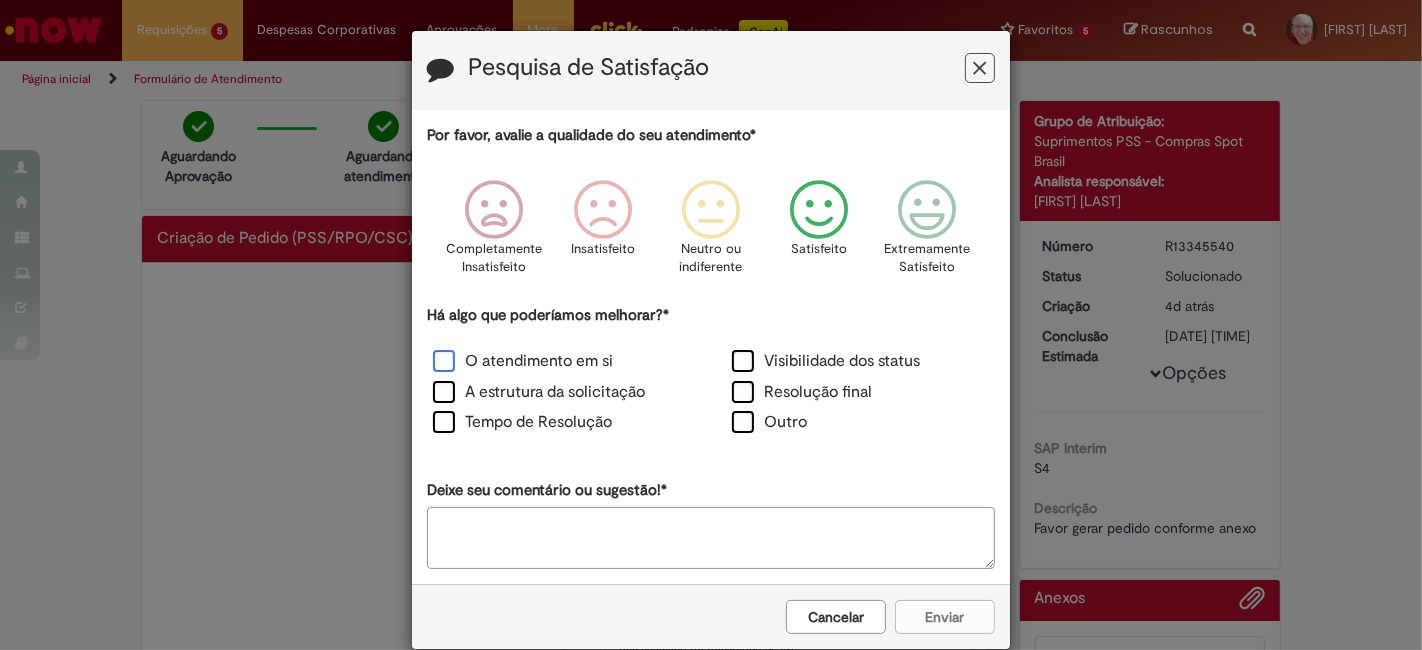 click on "O atendimento em si" at bounding box center (523, 361) 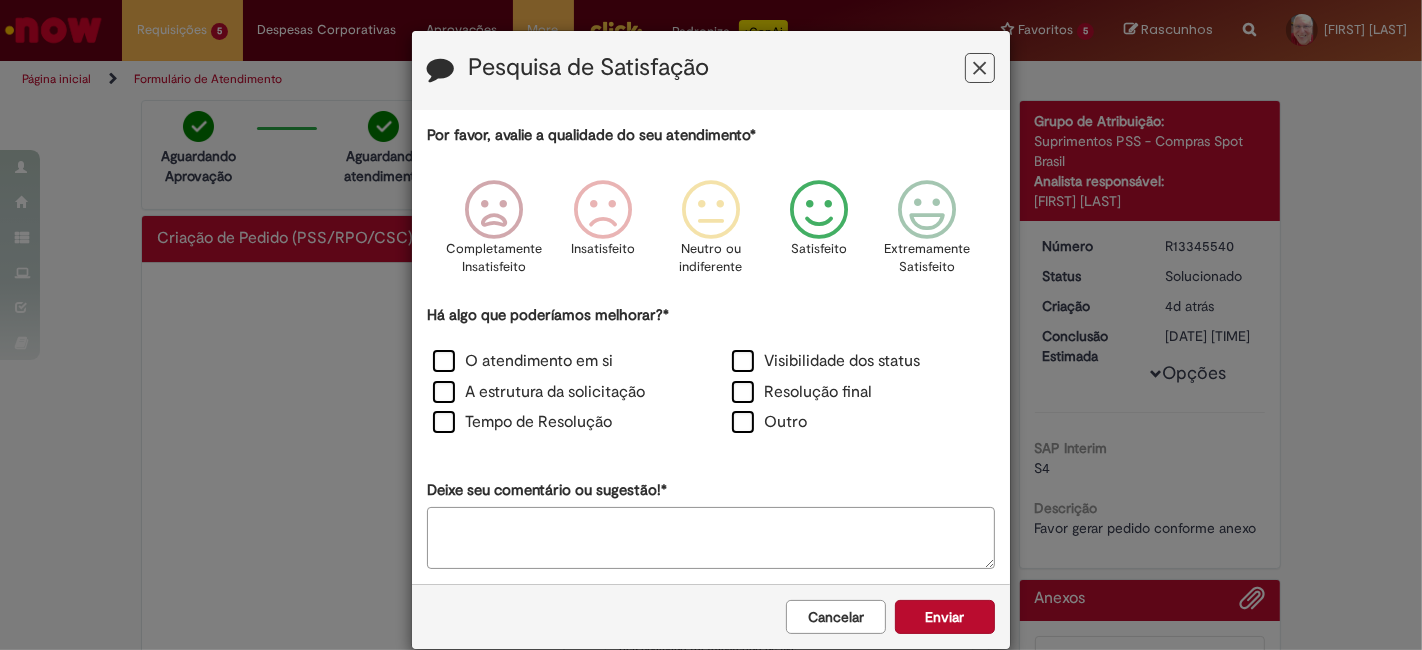 click on "Deixe seu comentário ou sugestão!*" at bounding box center [711, 538] 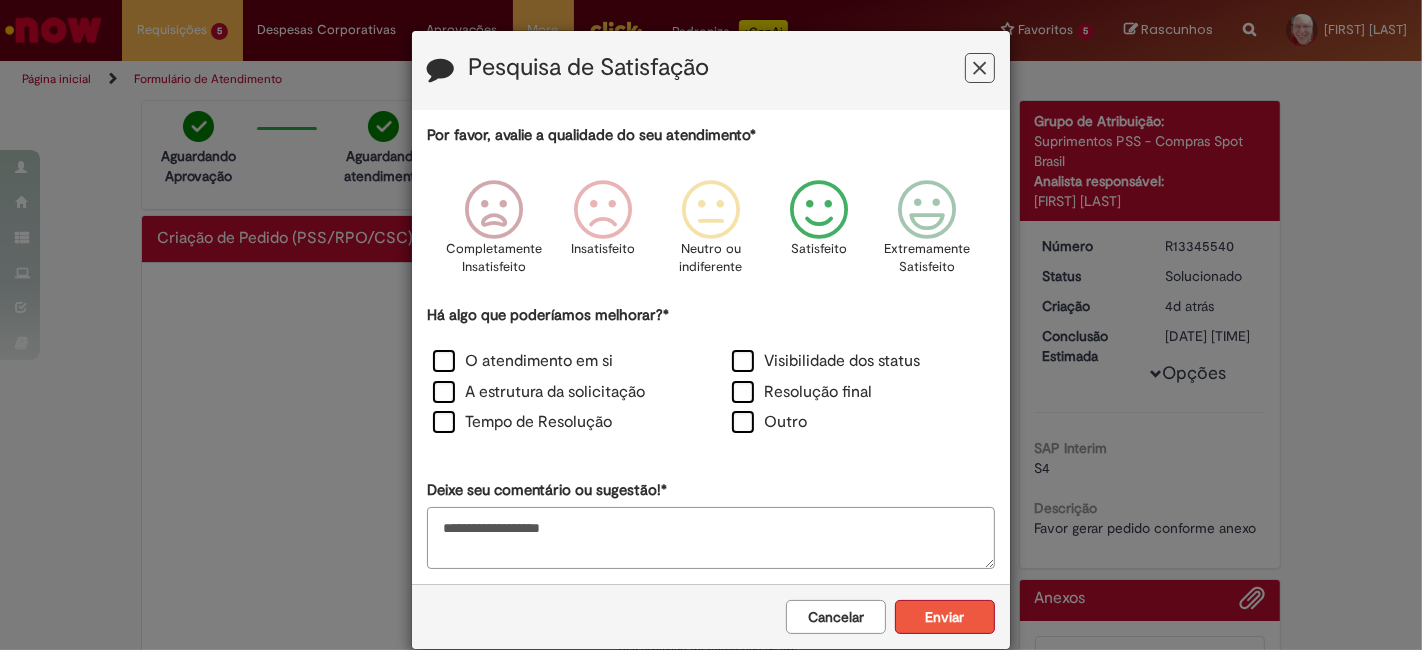 type on "**********" 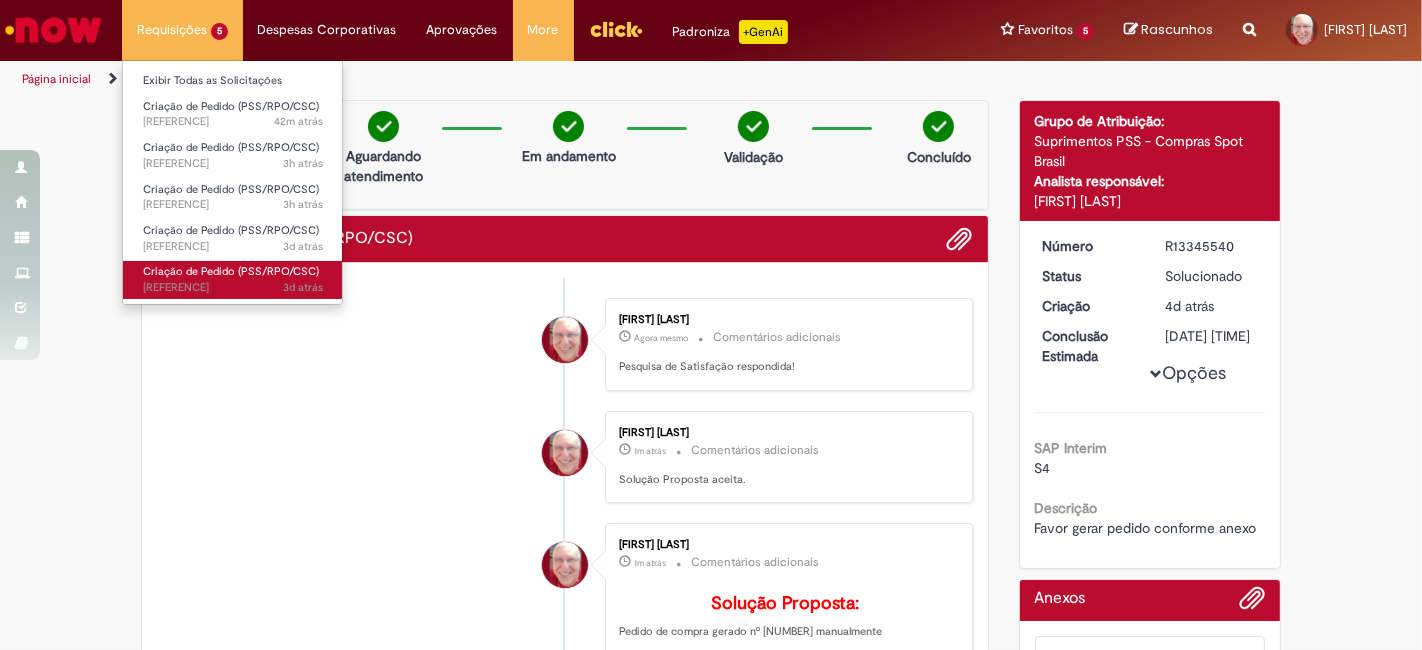 click on "3d atrás 3 dias atrás  [REFERENCE]" at bounding box center [233, 288] 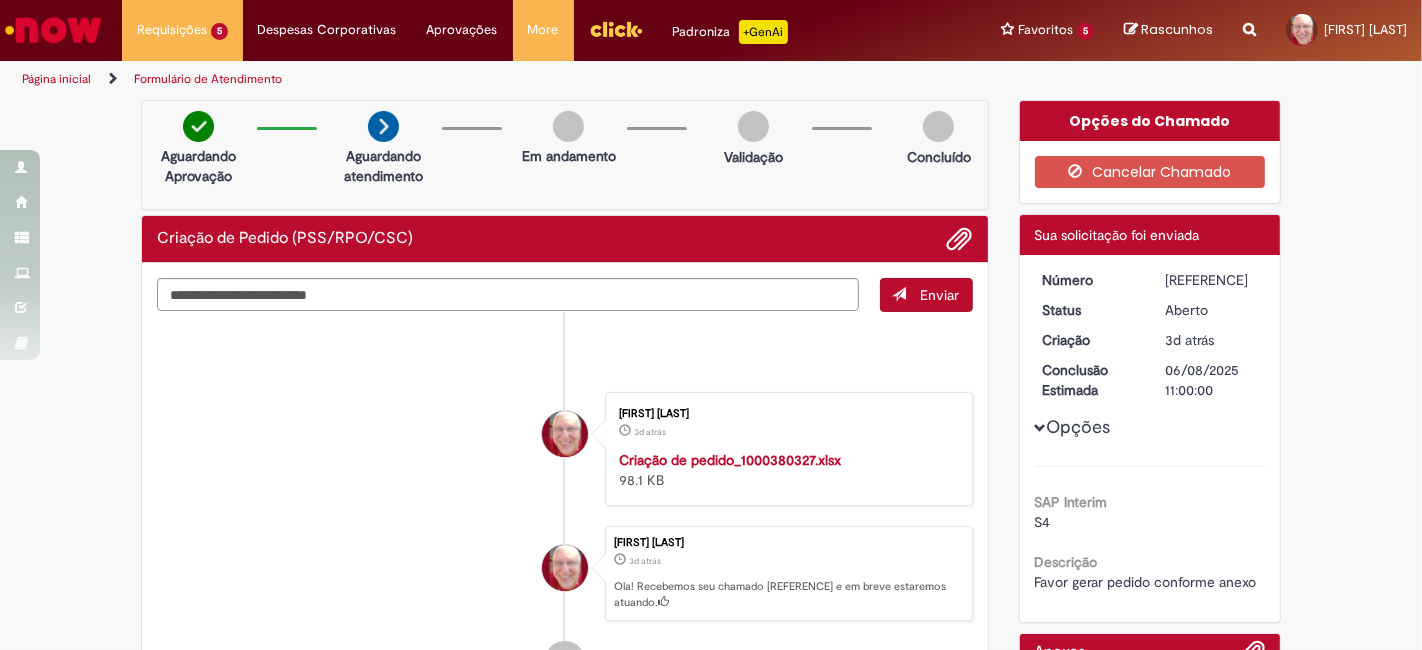 click on "[REFERENCE]" at bounding box center (1211, 280) 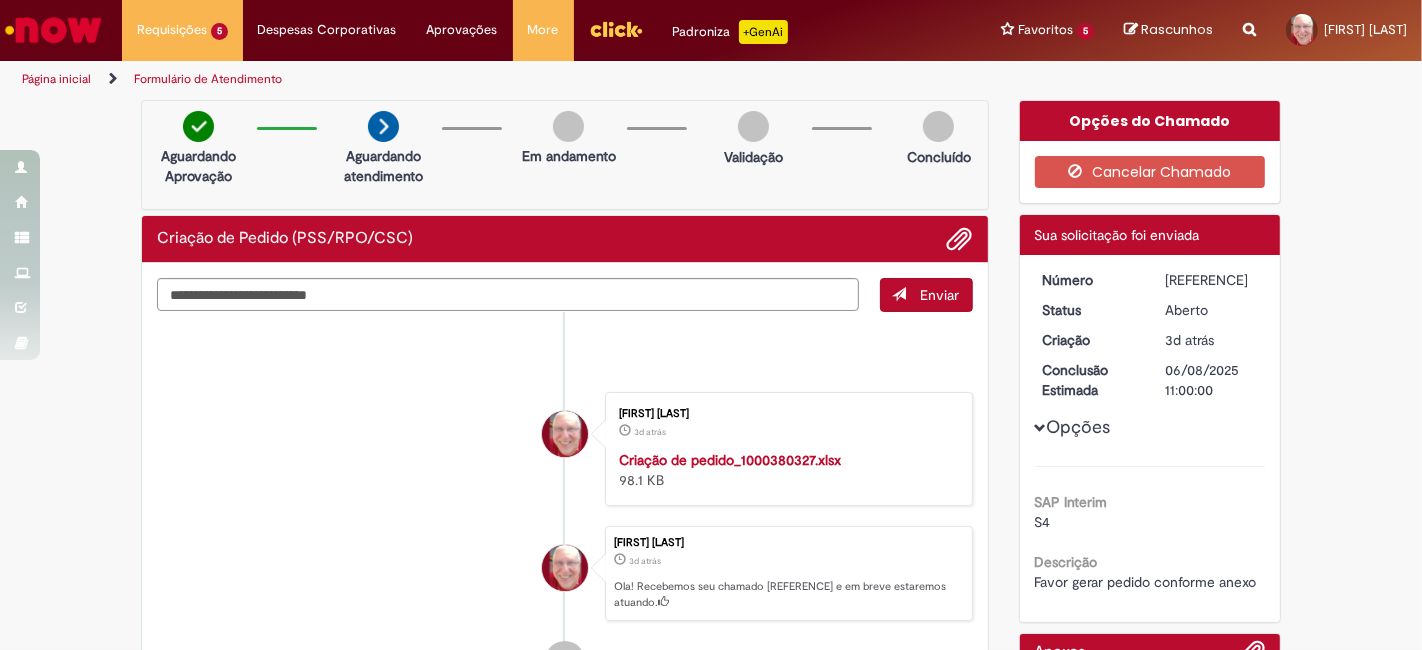 click on "[REFERENCE]" at bounding box center (1211, 280) 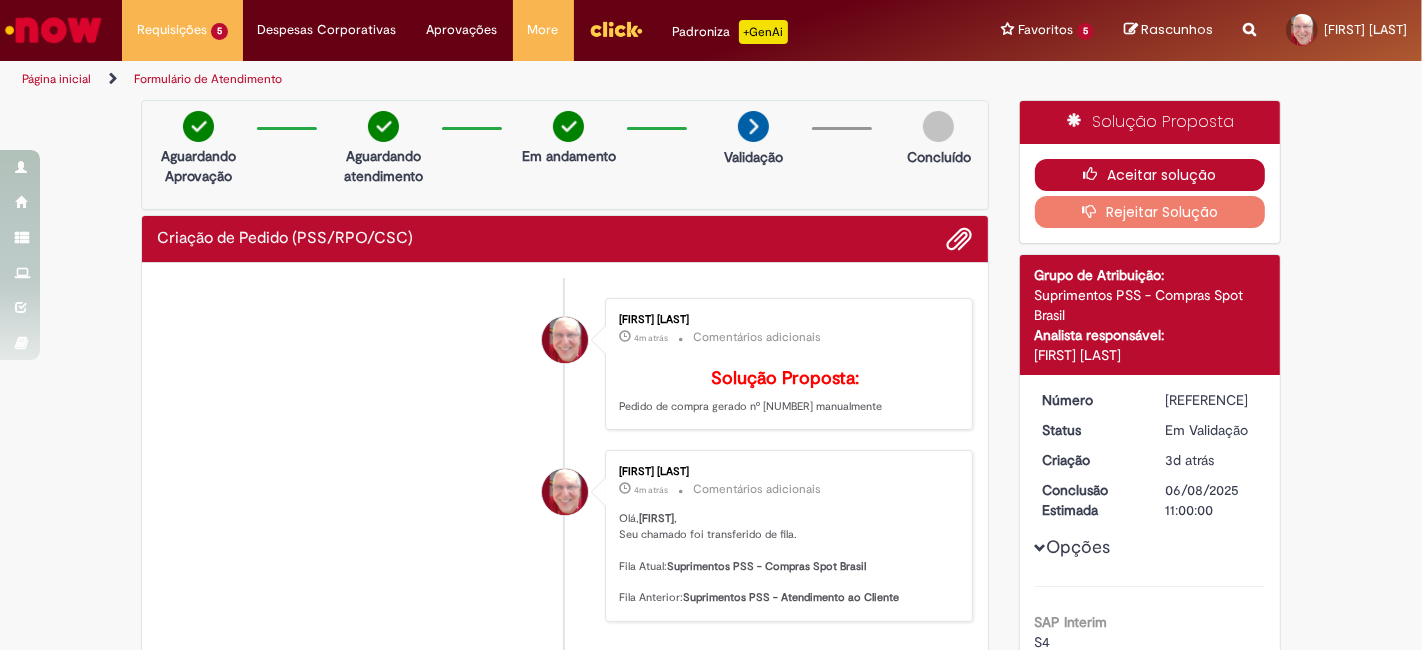 click on "Aceitar solução" at bounding box center (1150, 175) 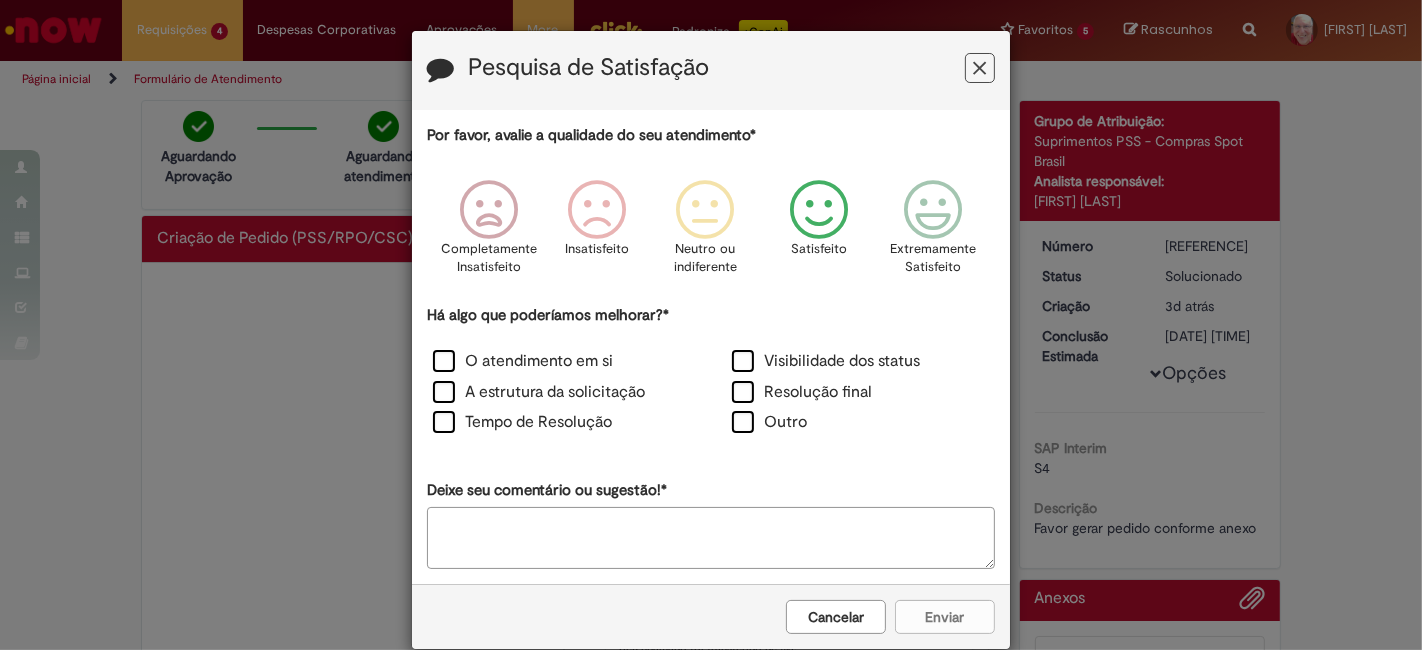 click at bounding box center [819, 210] 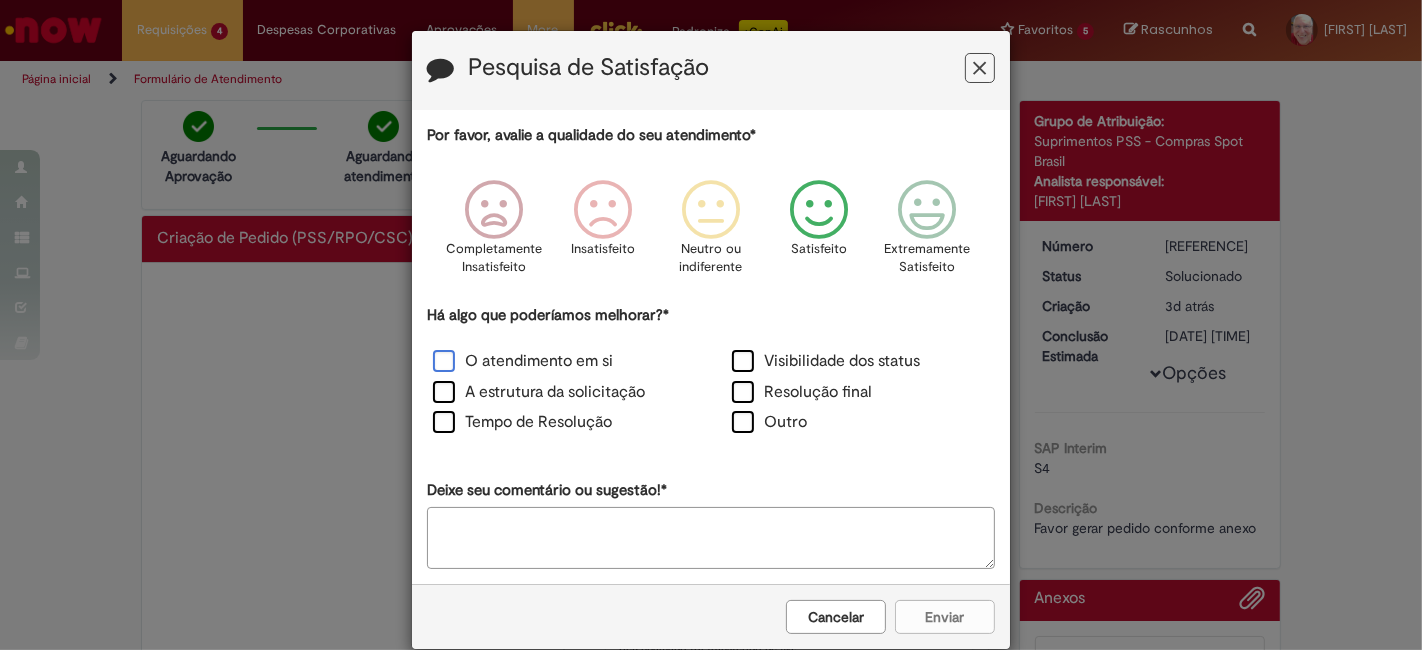 click on "O atendimento em si" at bounding box center (523, 361) 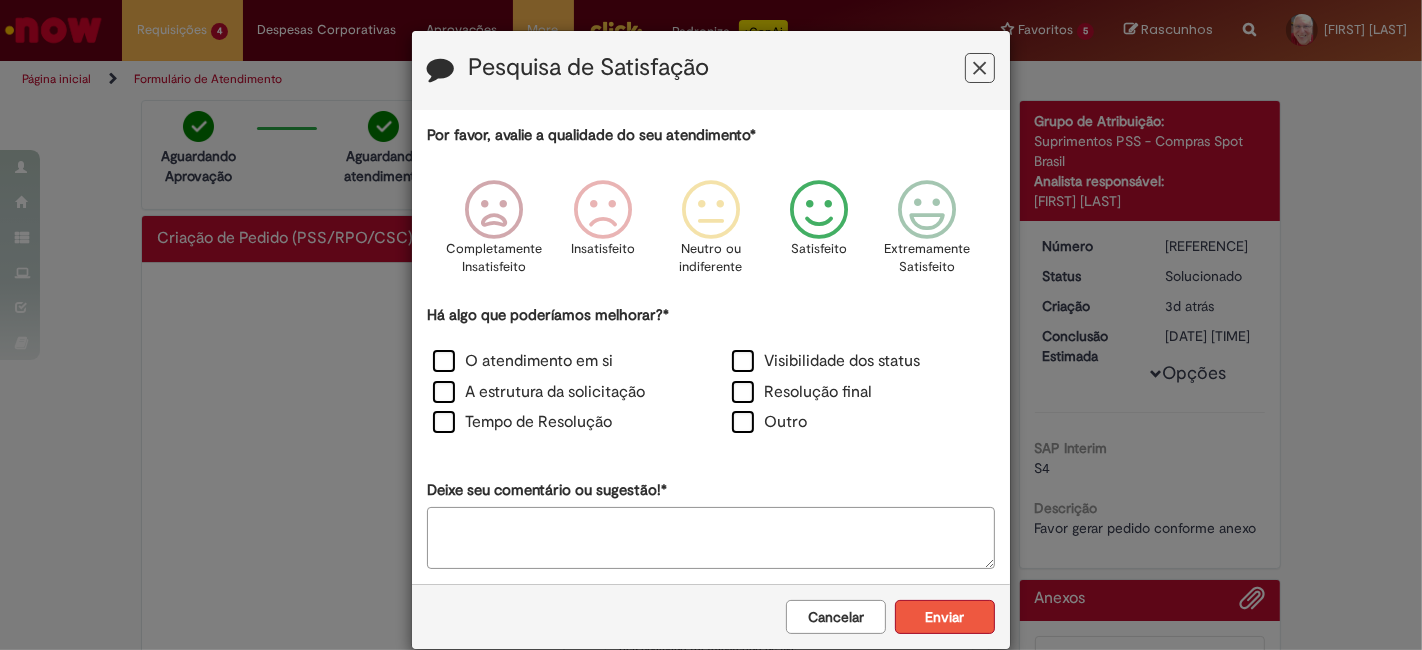 click on "Enviar" at bounding box center (945, 617) 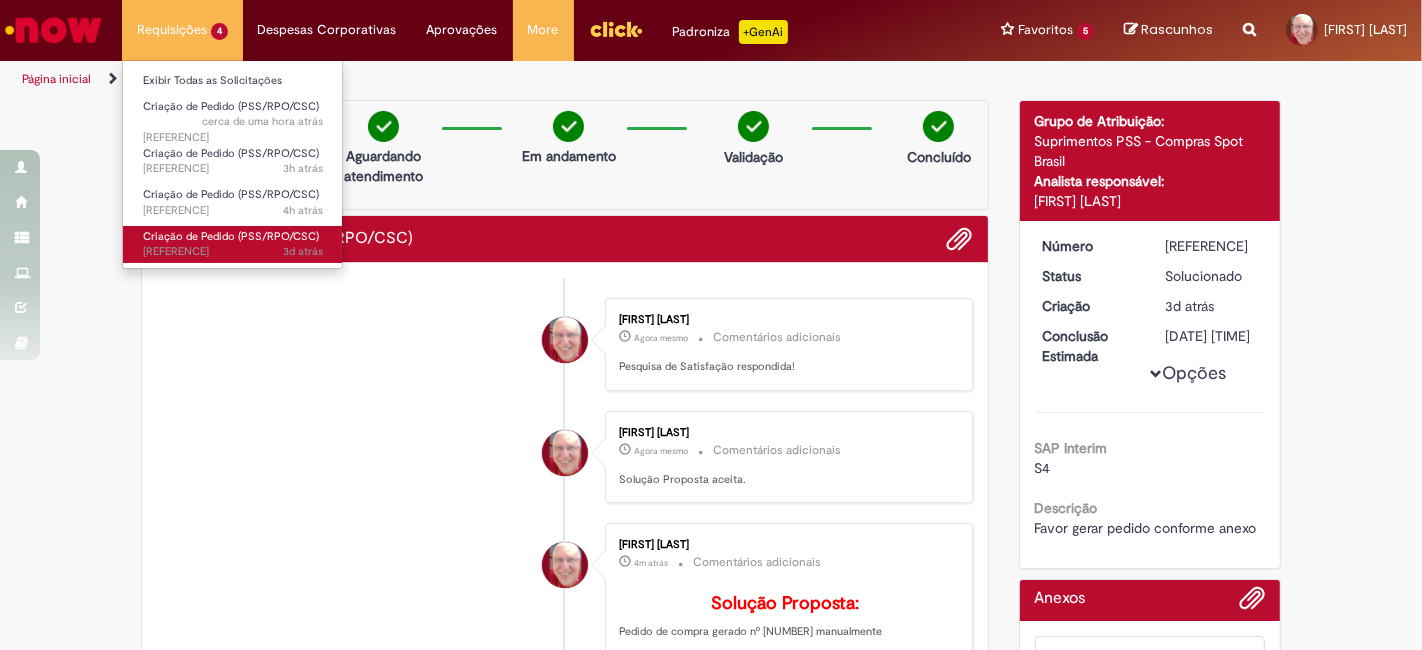 click on "3d atrás 3 dias atrás  [REFERENCE]" at bounding box center (233, 252) 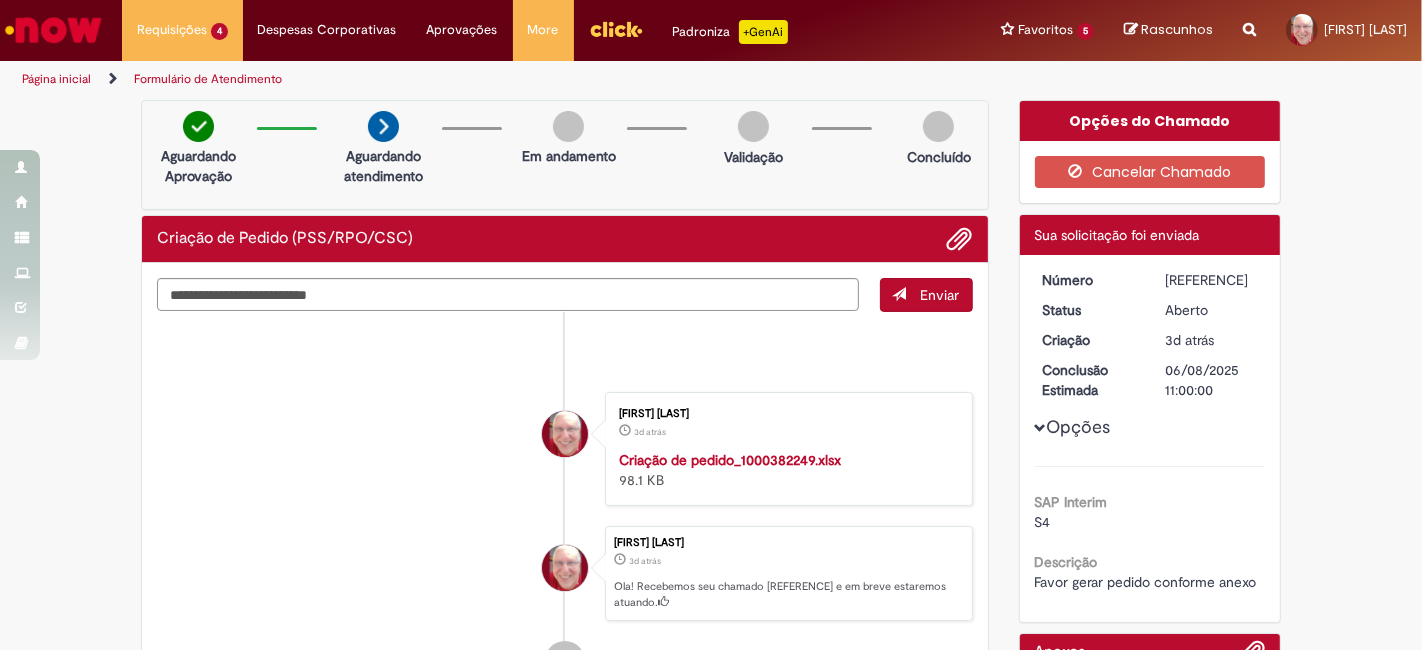 click on "[REFERENCE]" at bounding box center [1211, 280] 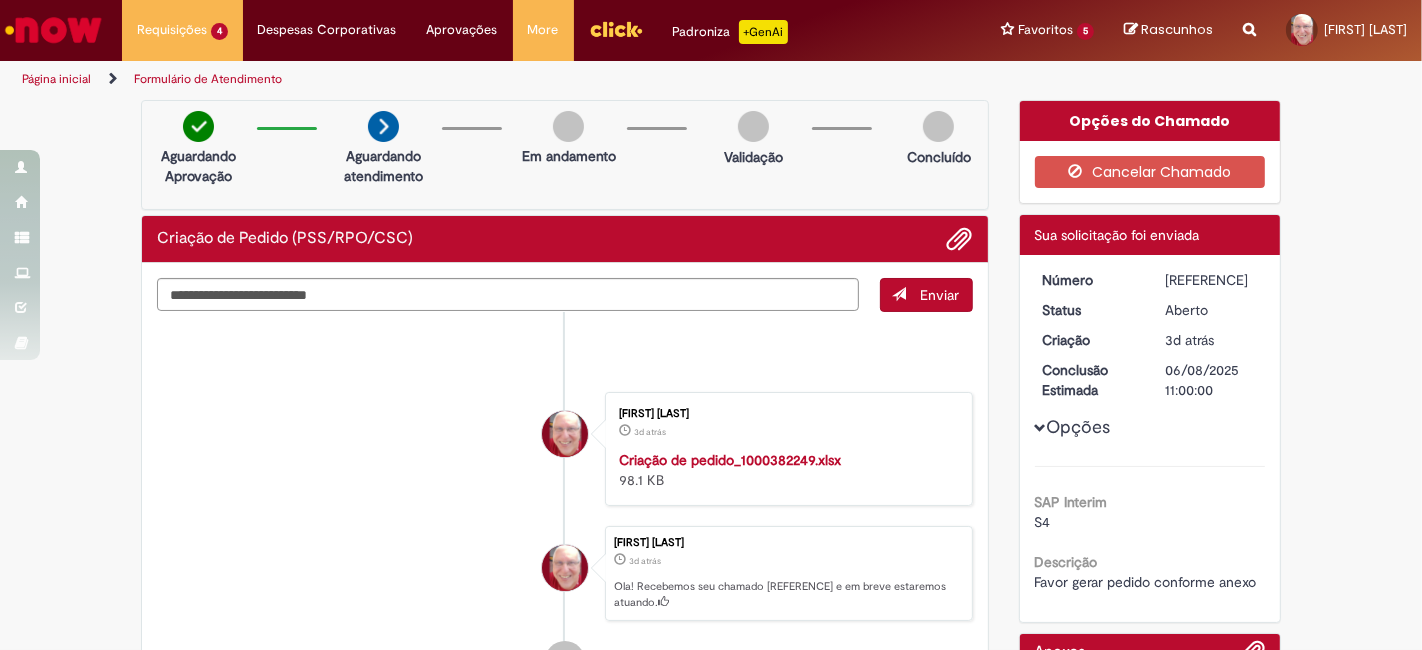 click on "[REFERENCE]" at bounding box center [1211, 280] 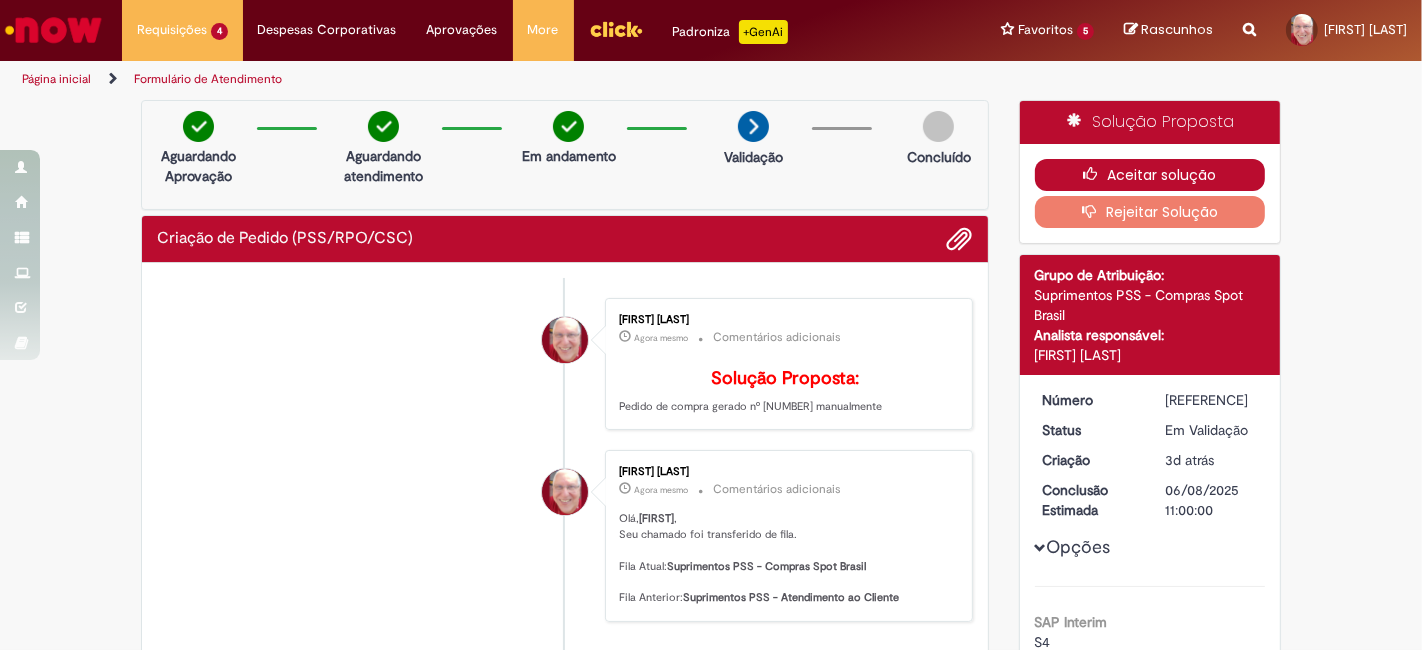 click on "Aceitar solução" at bounding box center (1150, 175) 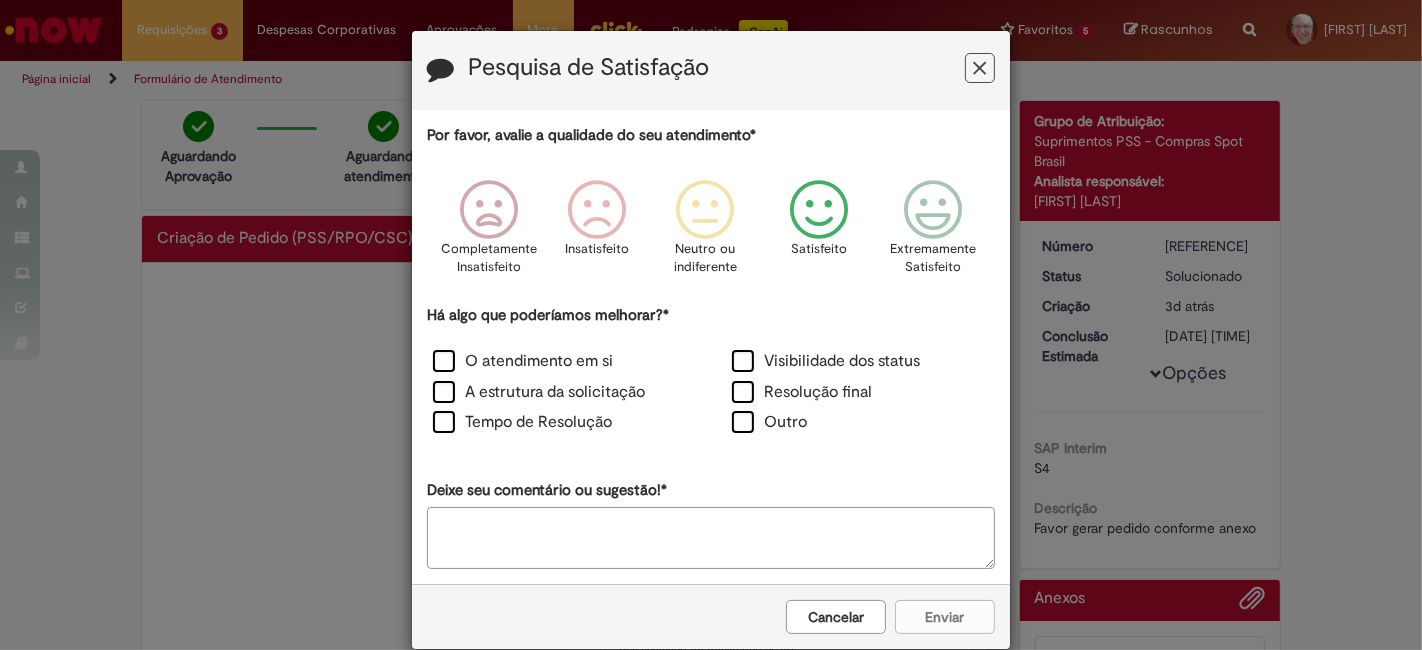 click at bounding box center [819, 210] 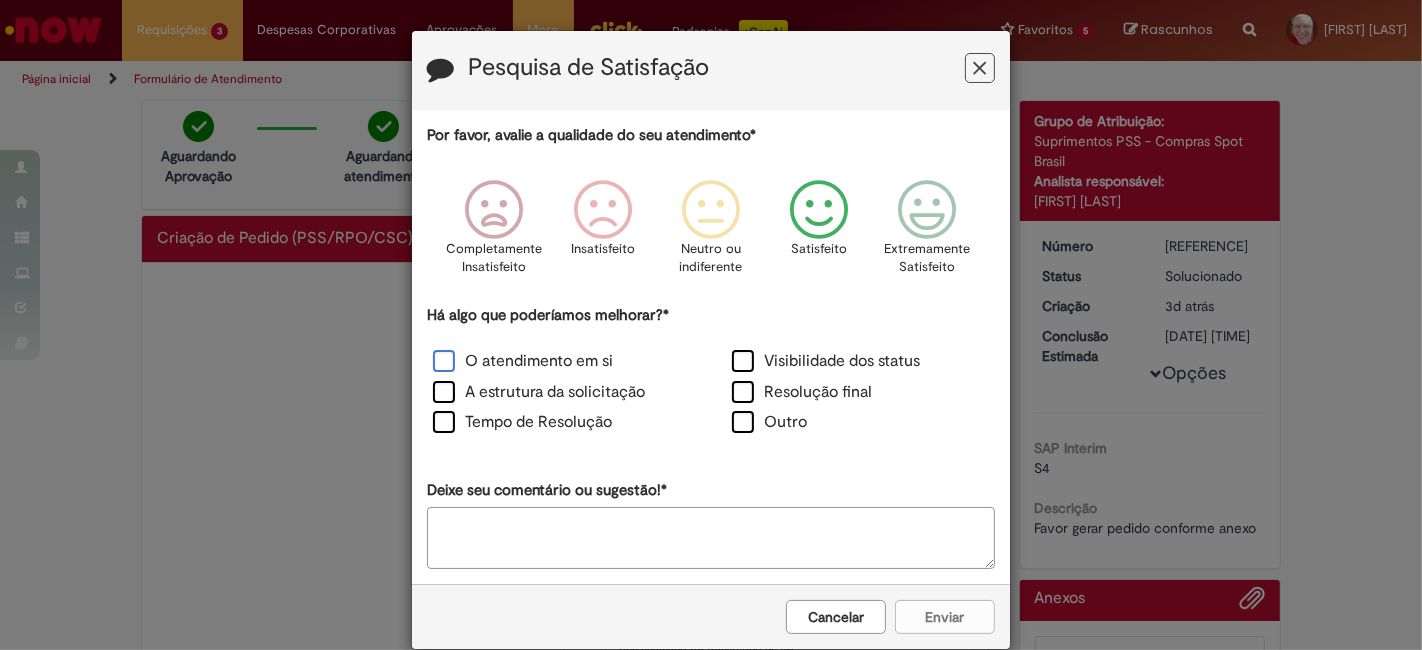 click on "O atendimento em si" at bounding box center [523, 361] 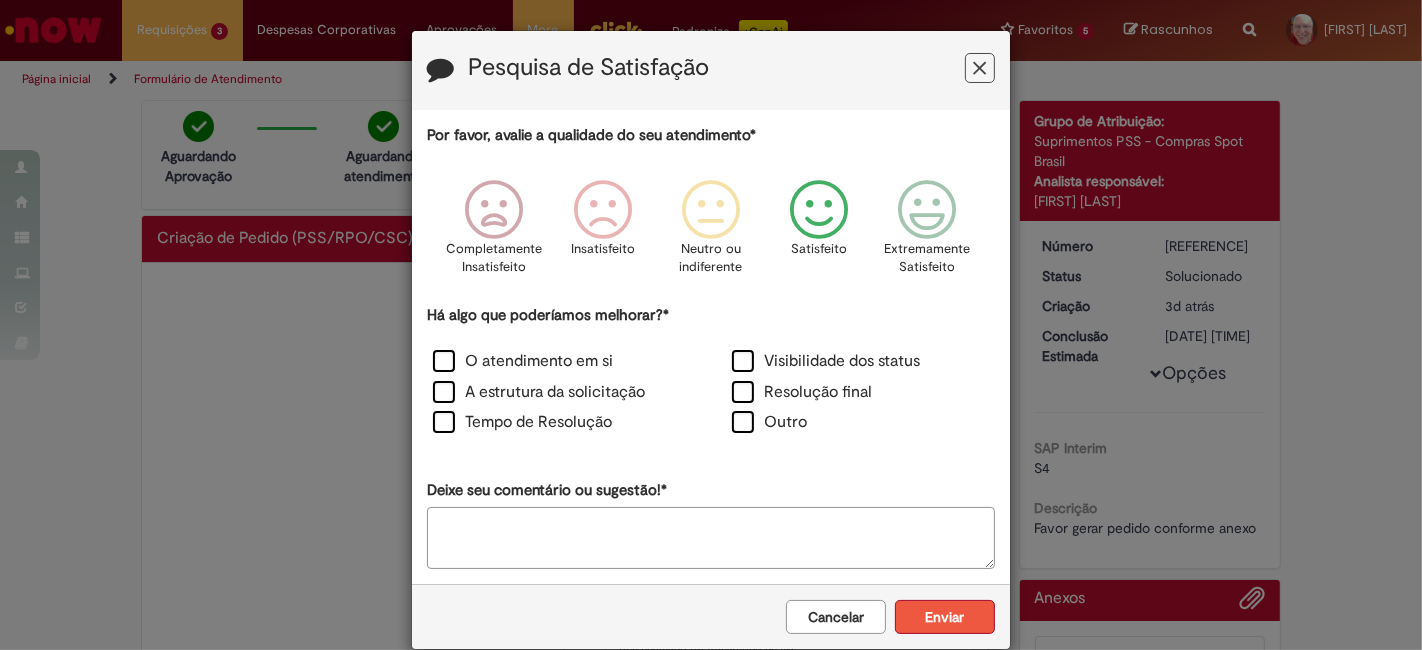 click on "Enviar" at bounding box center (945, 617) 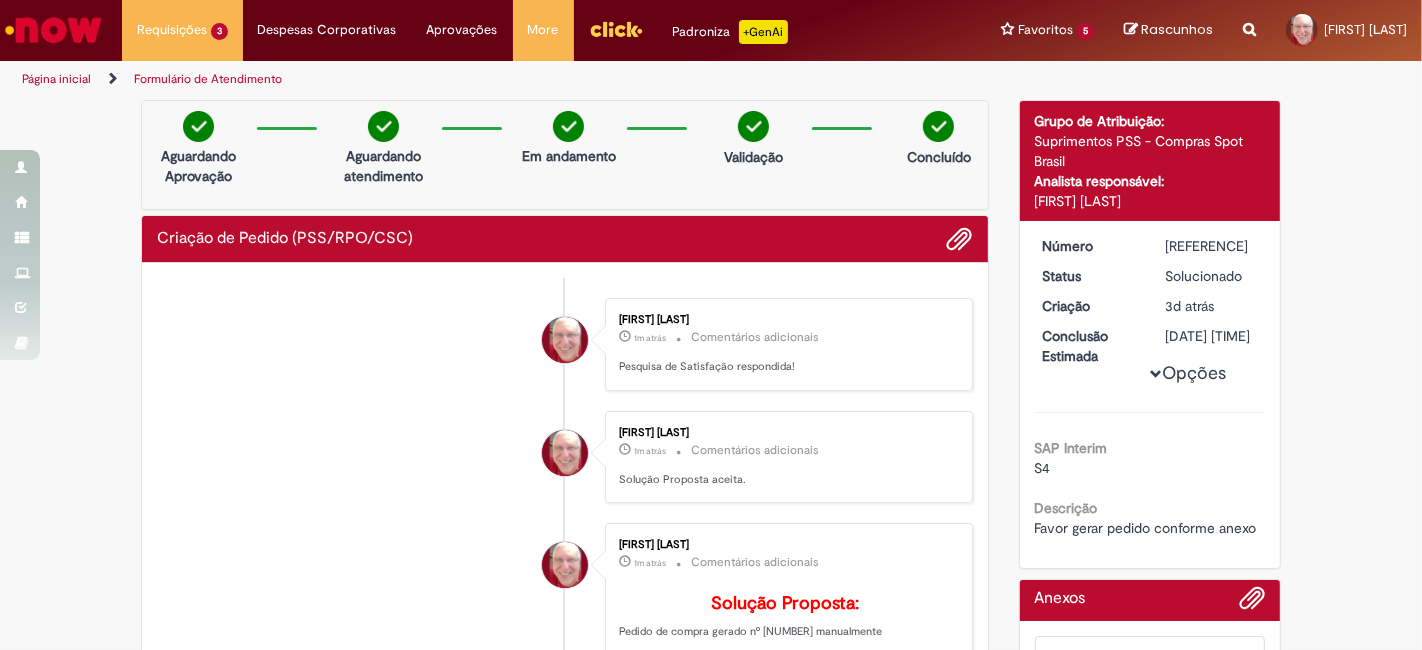 click on "[REFERENCE]" at bounding box center (1211, 246) 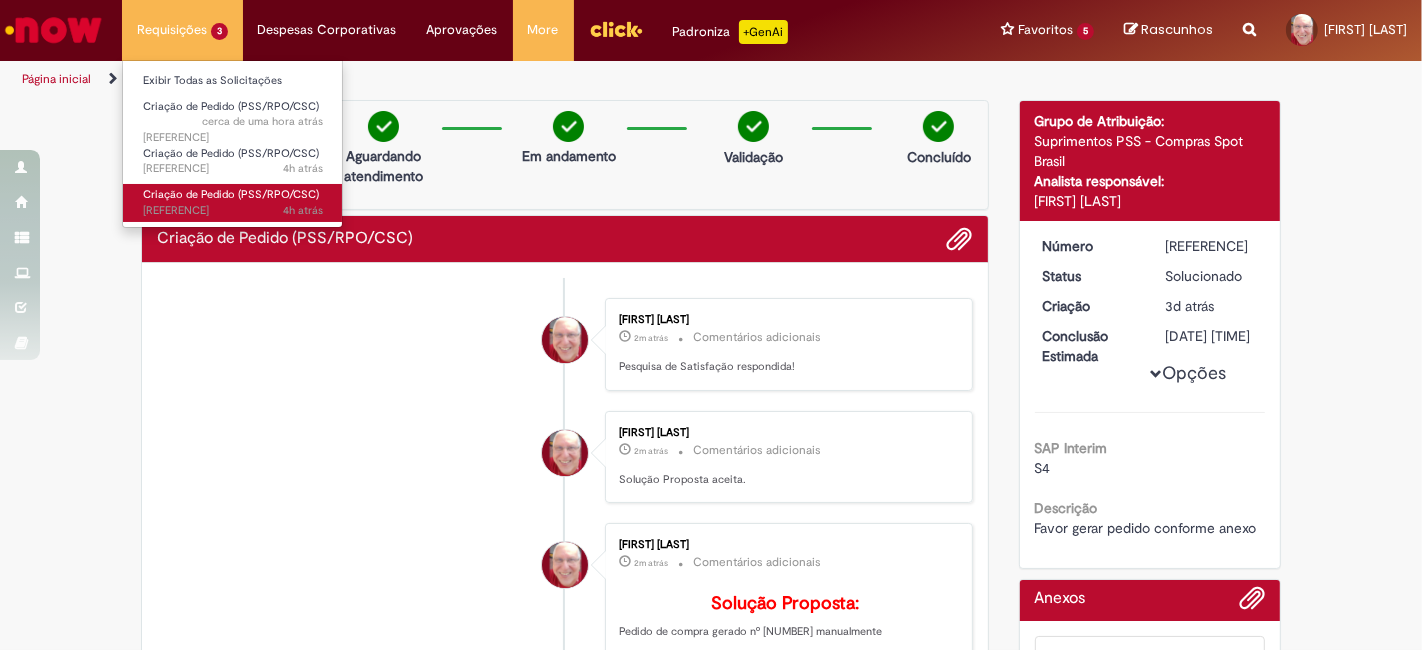click on "Criação de Pedido (PSS/RPO/CSC)" at bounding box center (231, 194) 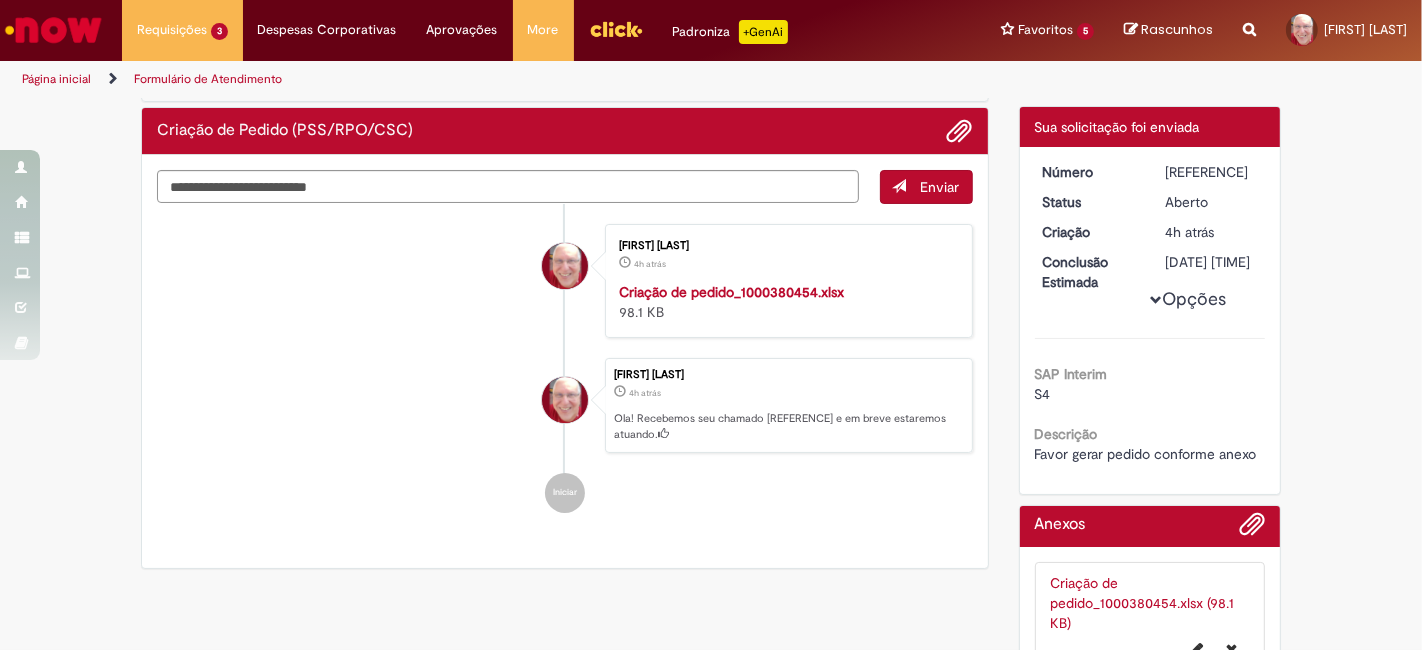 scroll, scrollTop: 0, scrollLeft: 0, axis: both 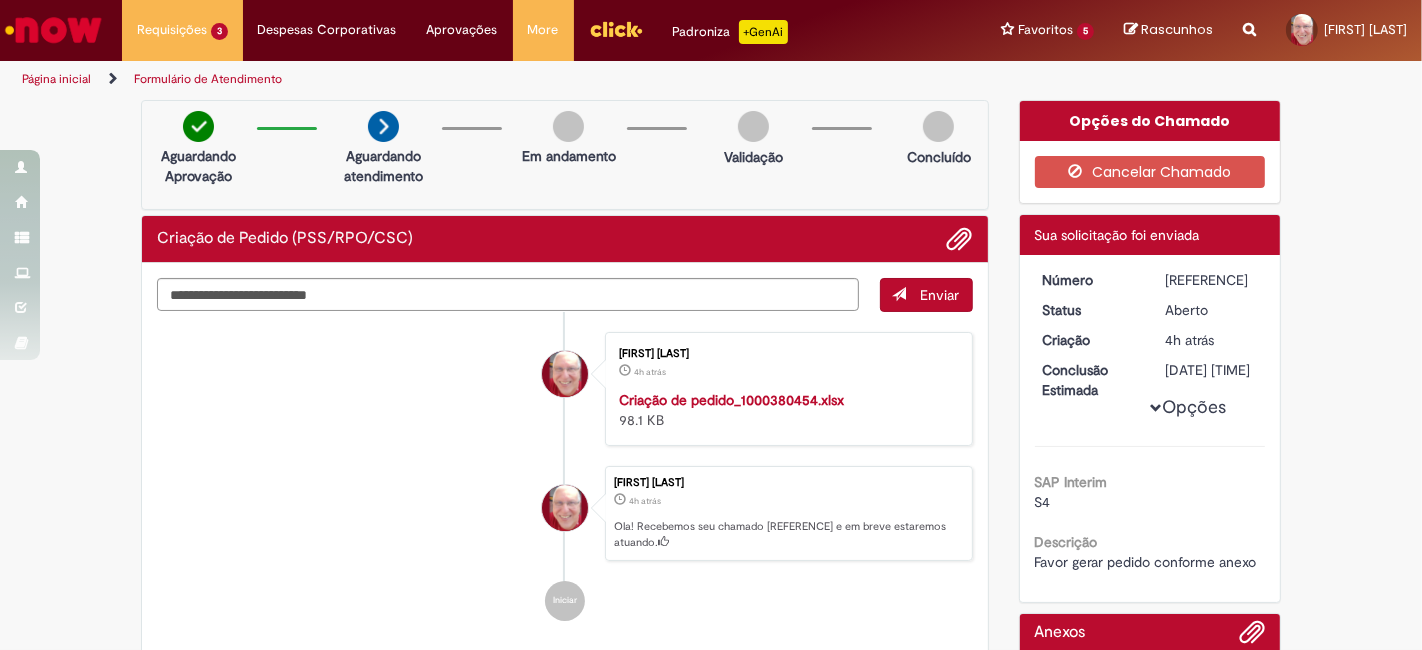 click on "[REFERENCE]" at bounding box center [1211, 280] 